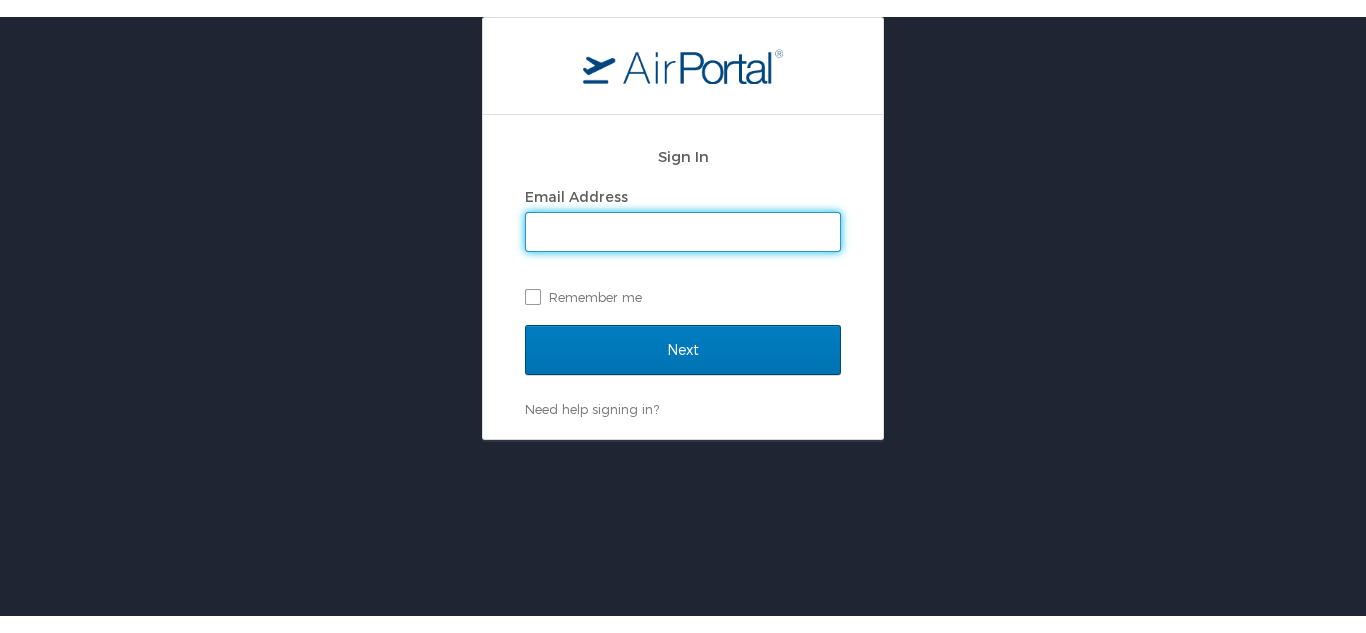 scroll, scrollTop: 0, scrollLeft: 0, axis: both 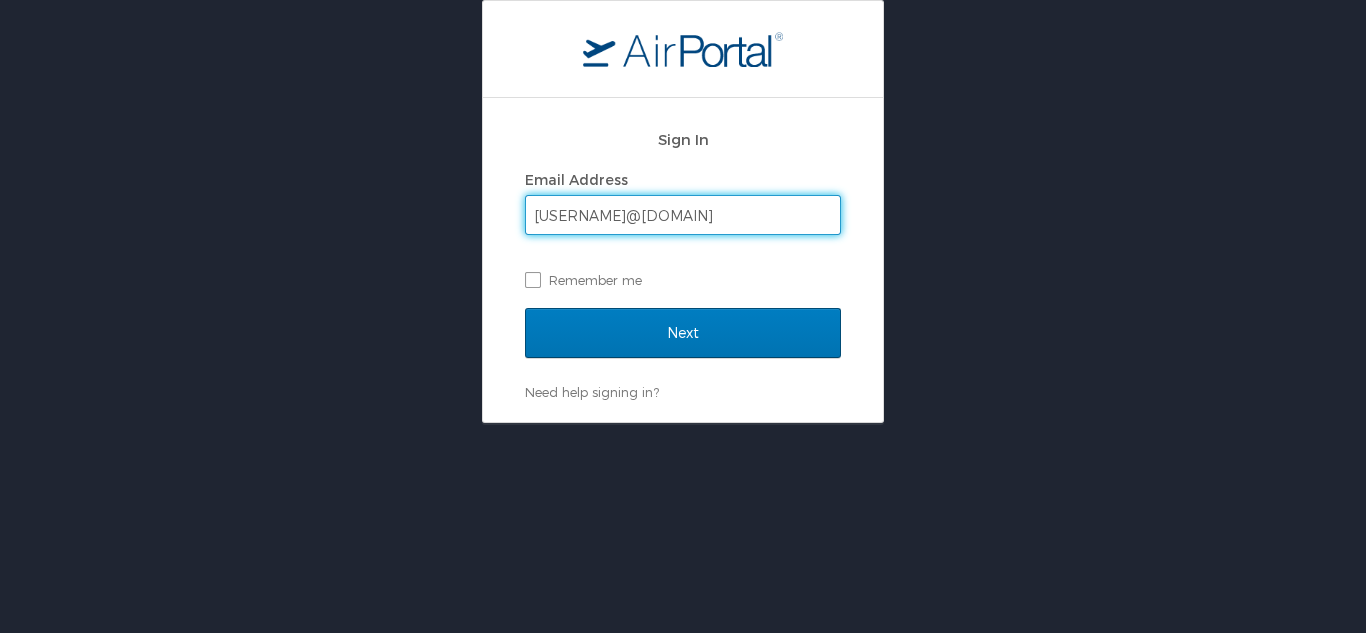 type on "[USERNAME]@[DOMAIN]" 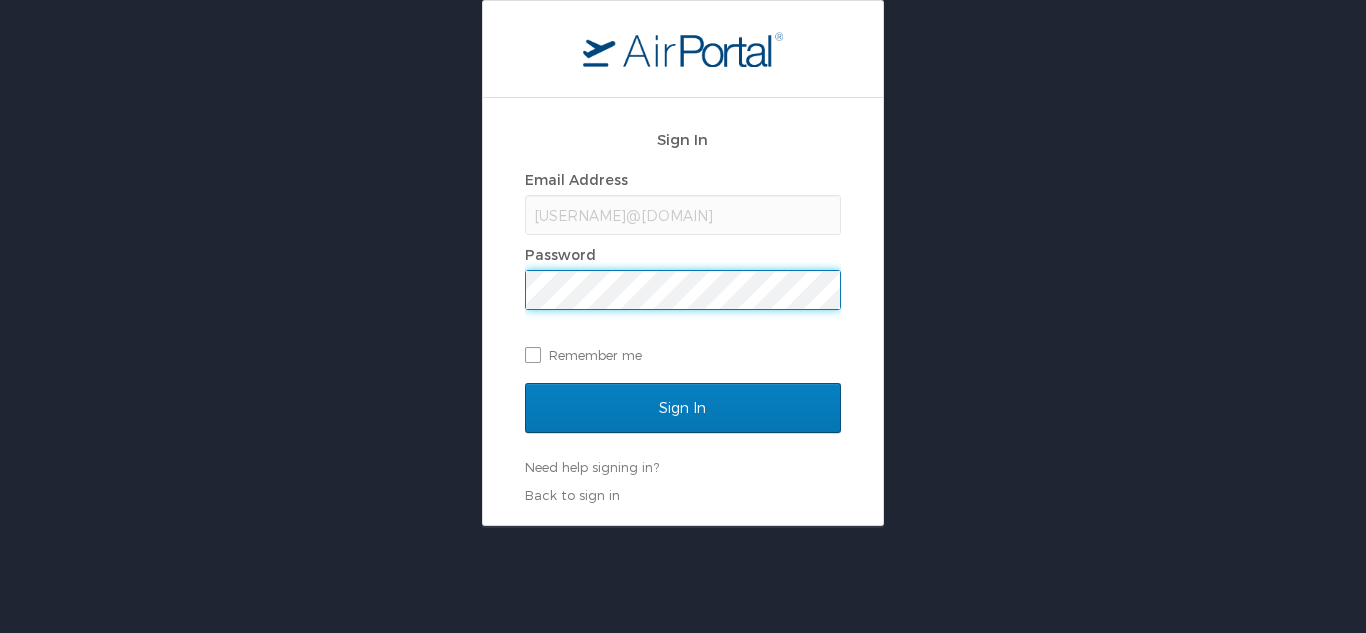 scroll, scrollTop: 0, scrollLeft: 0, axis: both 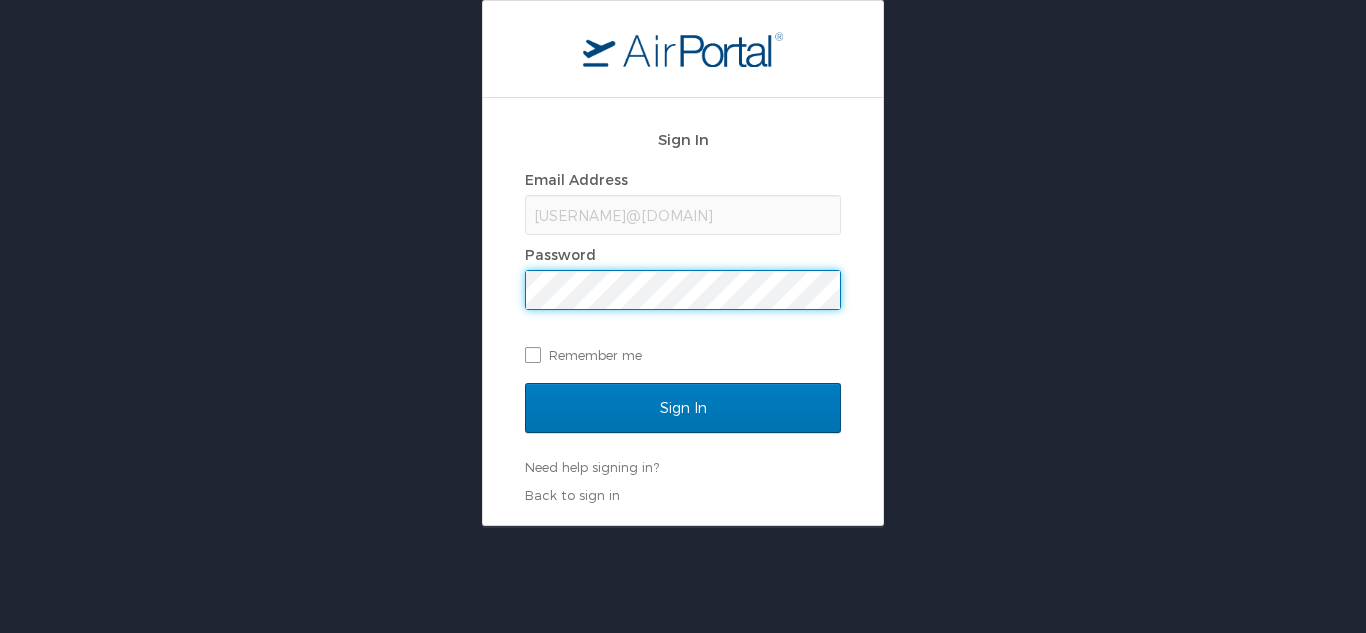 click on "Sign In" at bounding box center [683, 408] 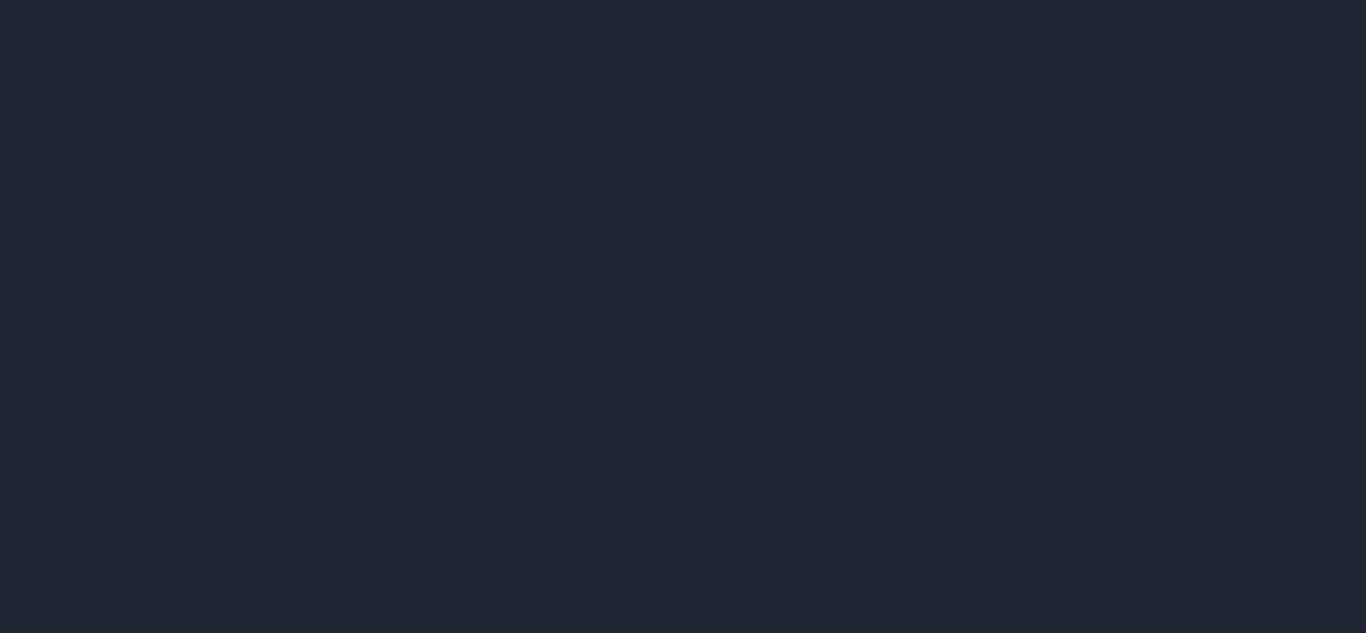 scroll, scrollTop: 0, scrollLeft: 0, axis: both 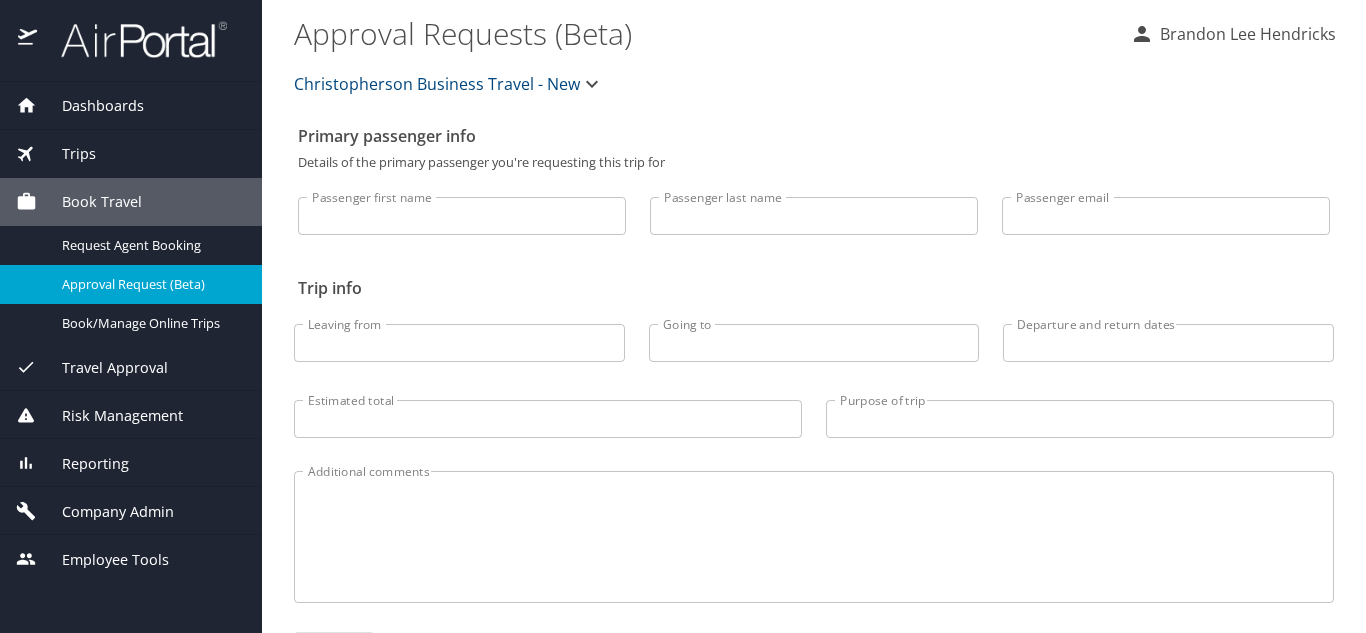 click on "Dashboards" at bounding box center (90, 106) 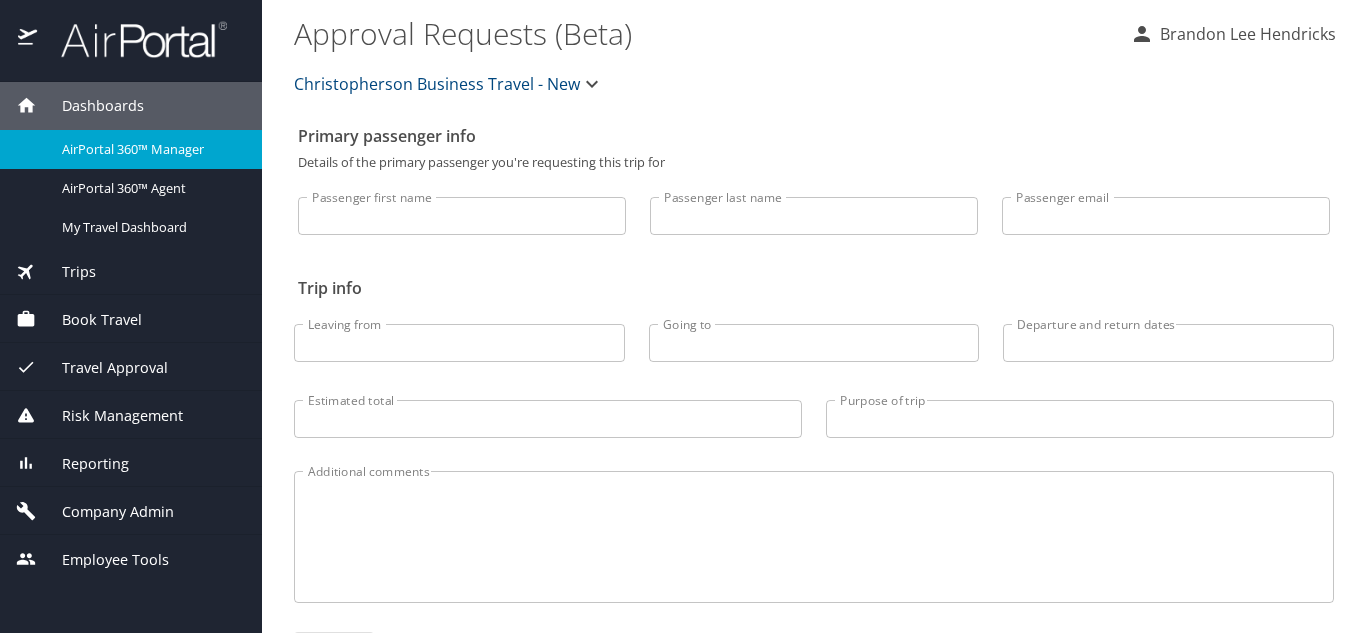 click on "AirPortal 360™ Manager" at bounding box center [131, 149] 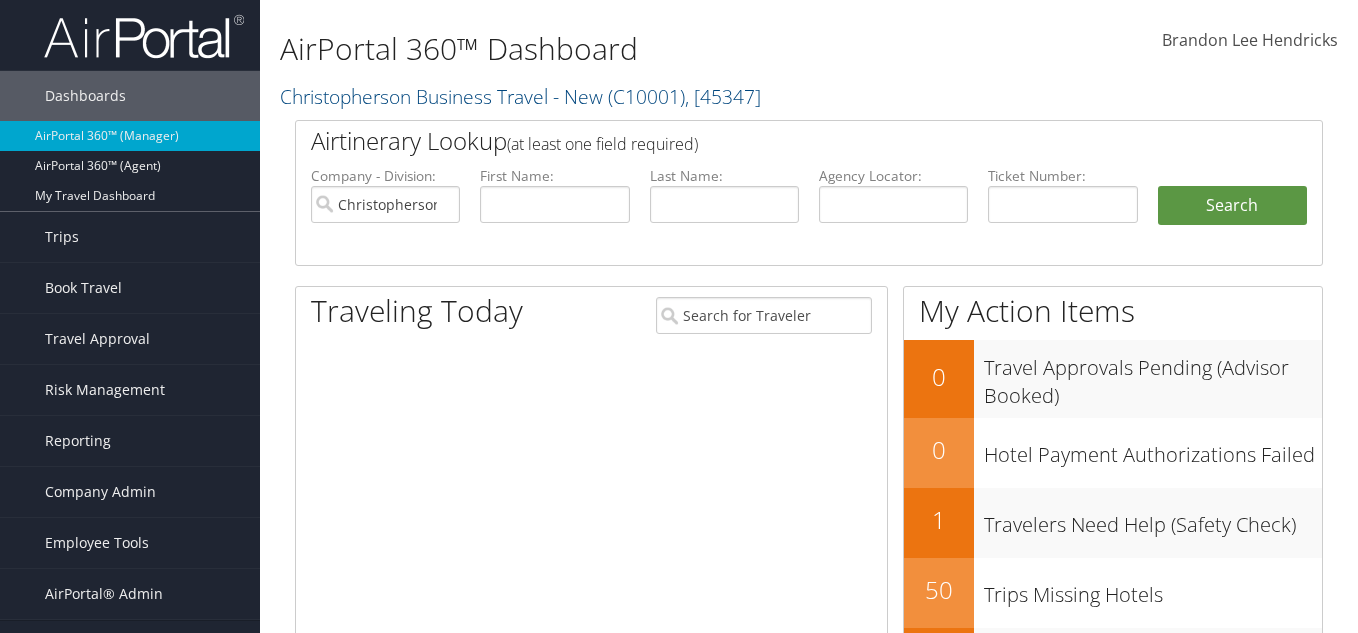 scroll, scrollTop: 0, scrollLeft: 0, axis: both 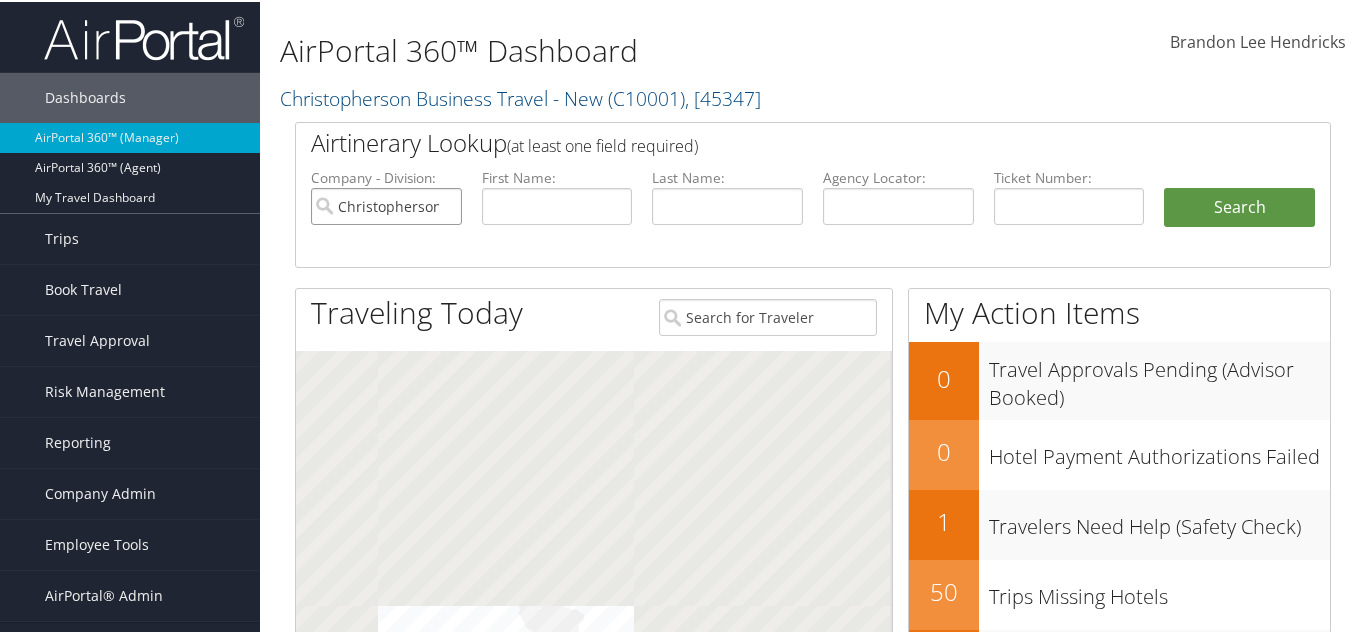 click on "Christopherson Business Travel - New" at bounding box center (386, 204) 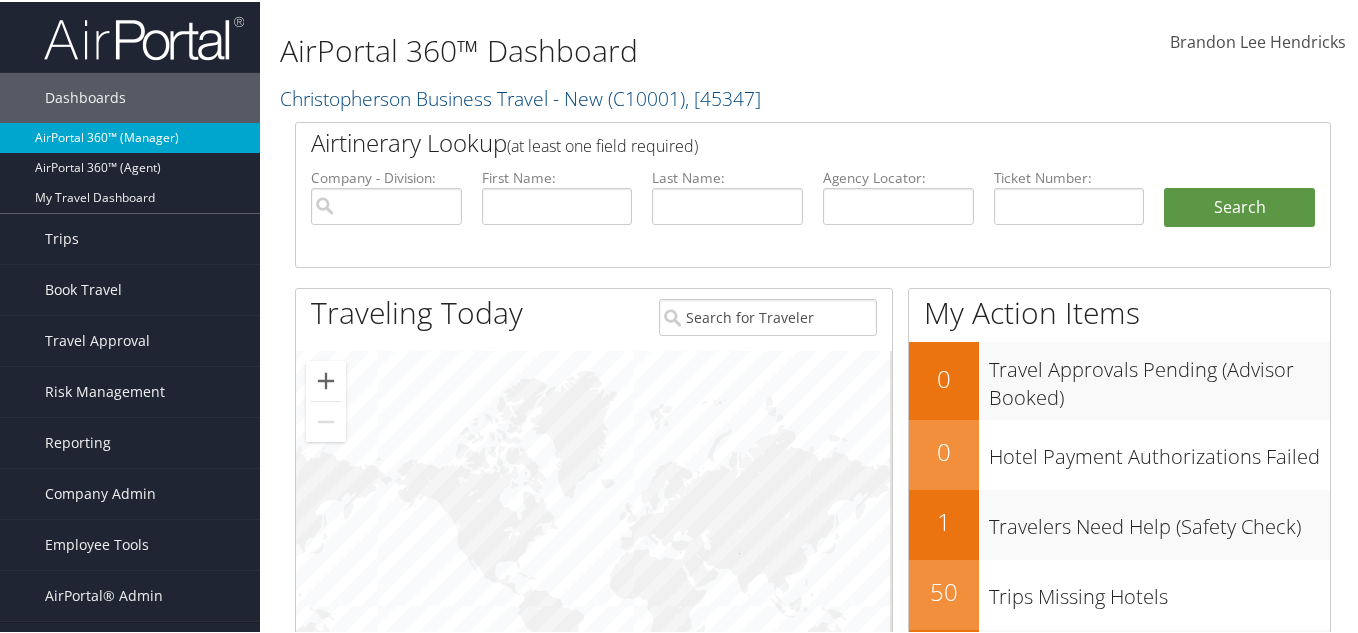 click on "AirPortal 360™ (Manager)" at bounding box center [130, 136] 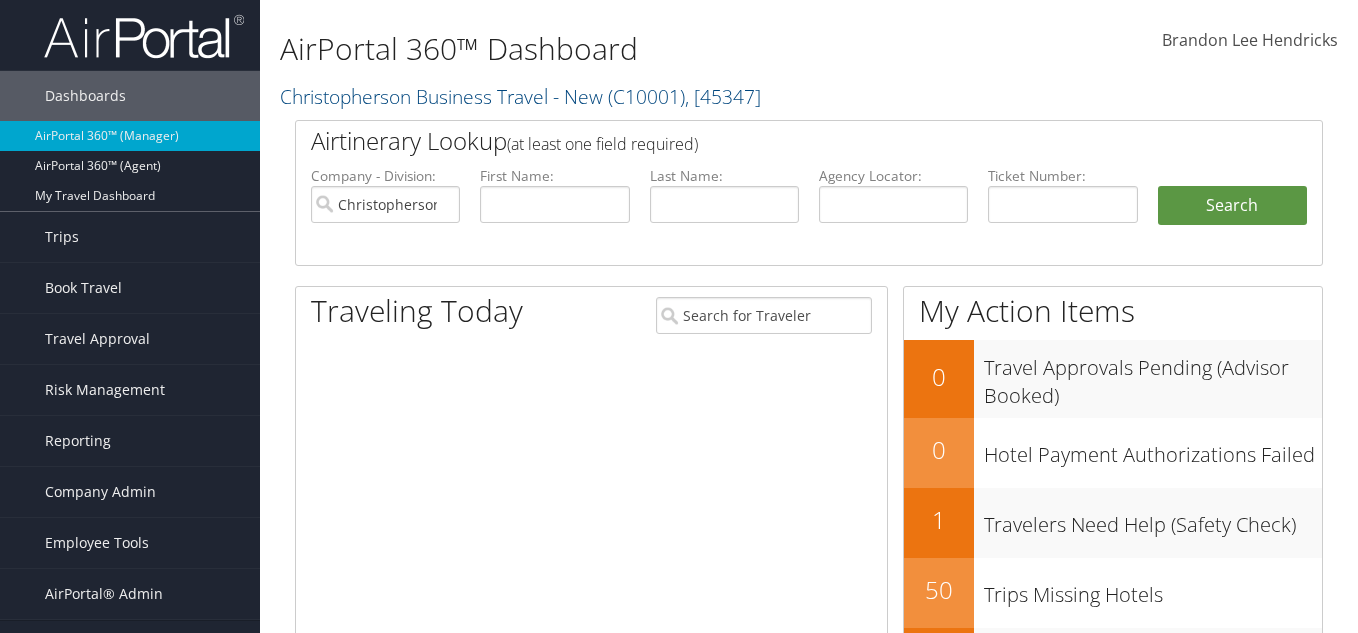 scroll, scrollTop: 0, scrollLeft: 0, axis: both 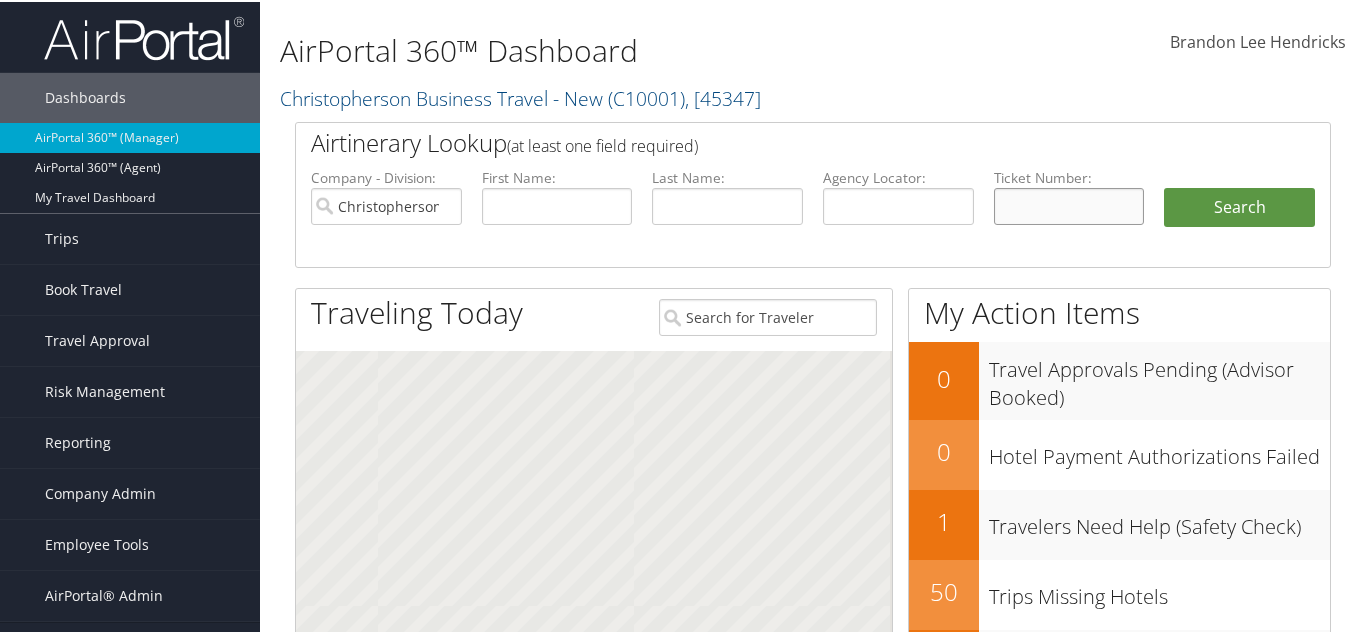 click at bounding box center (1069, 204) 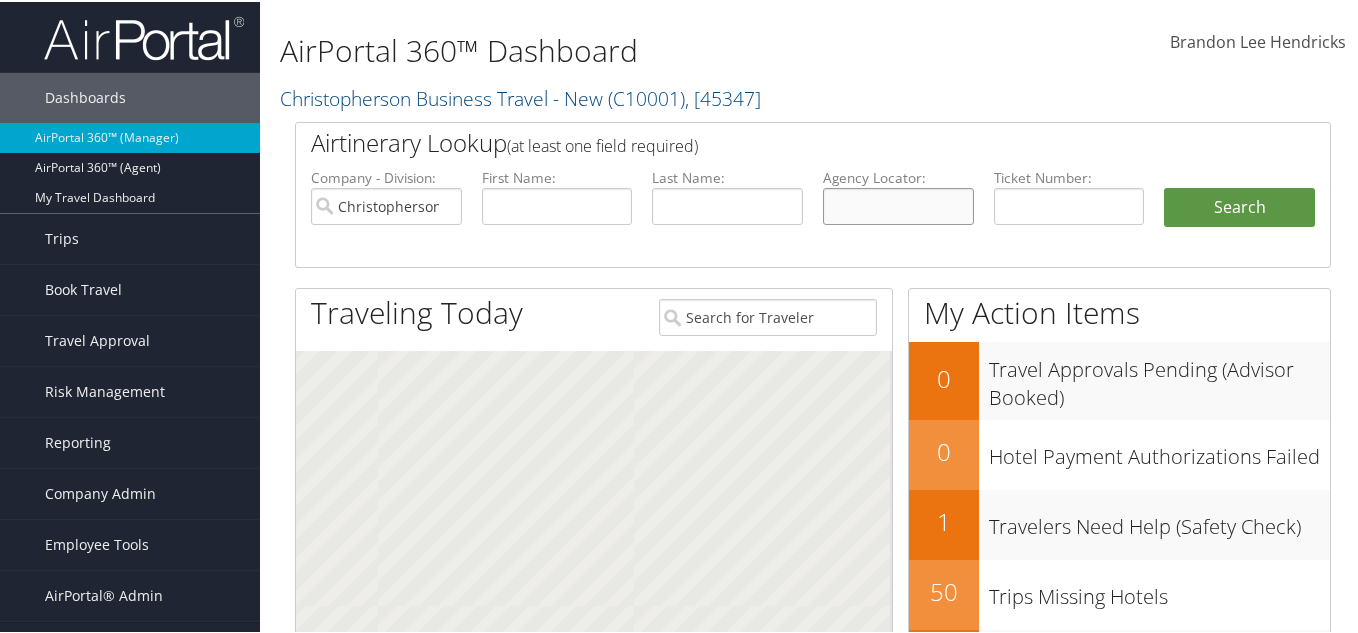 click at bounding box center (898, 204) 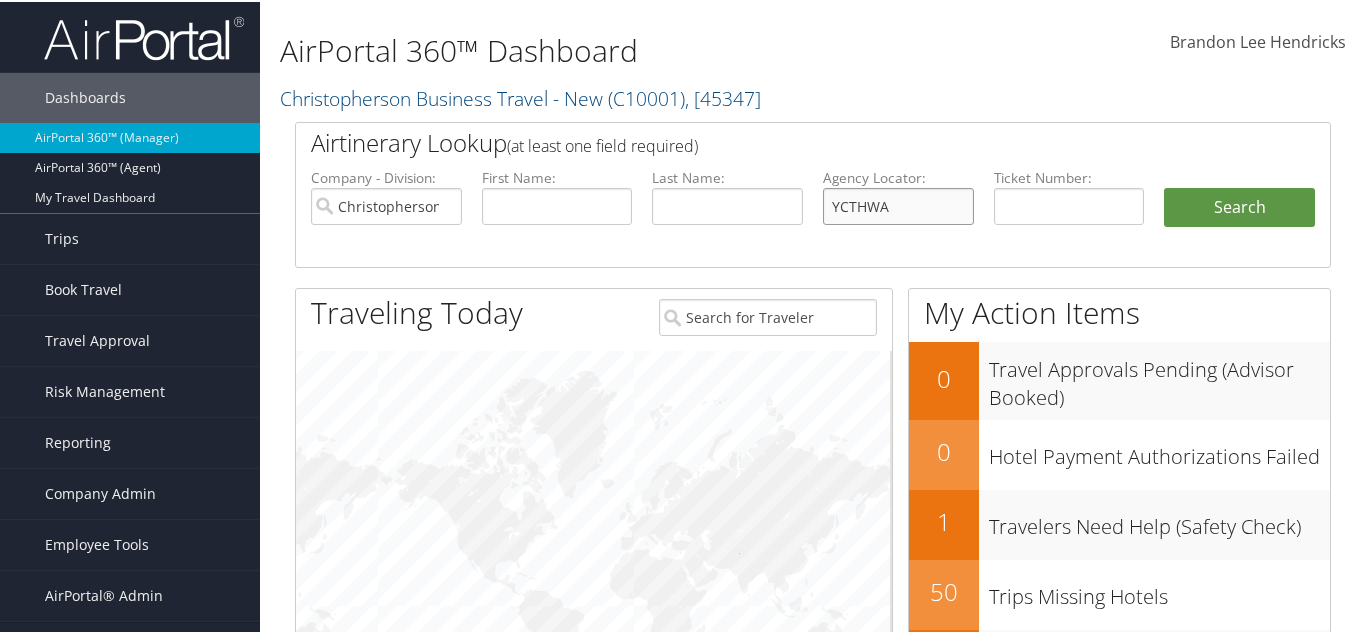 type on "YCTHWA" 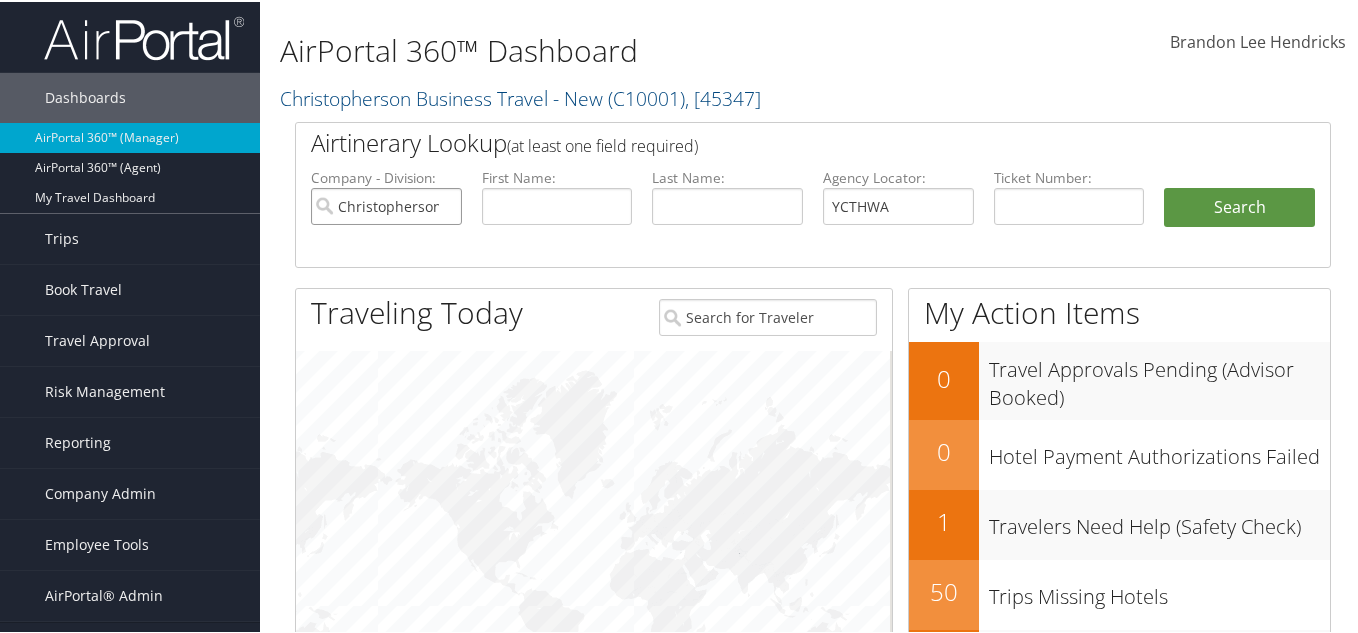 click on "Christopherson Business Travel - New" at bounding box center [386, 204] 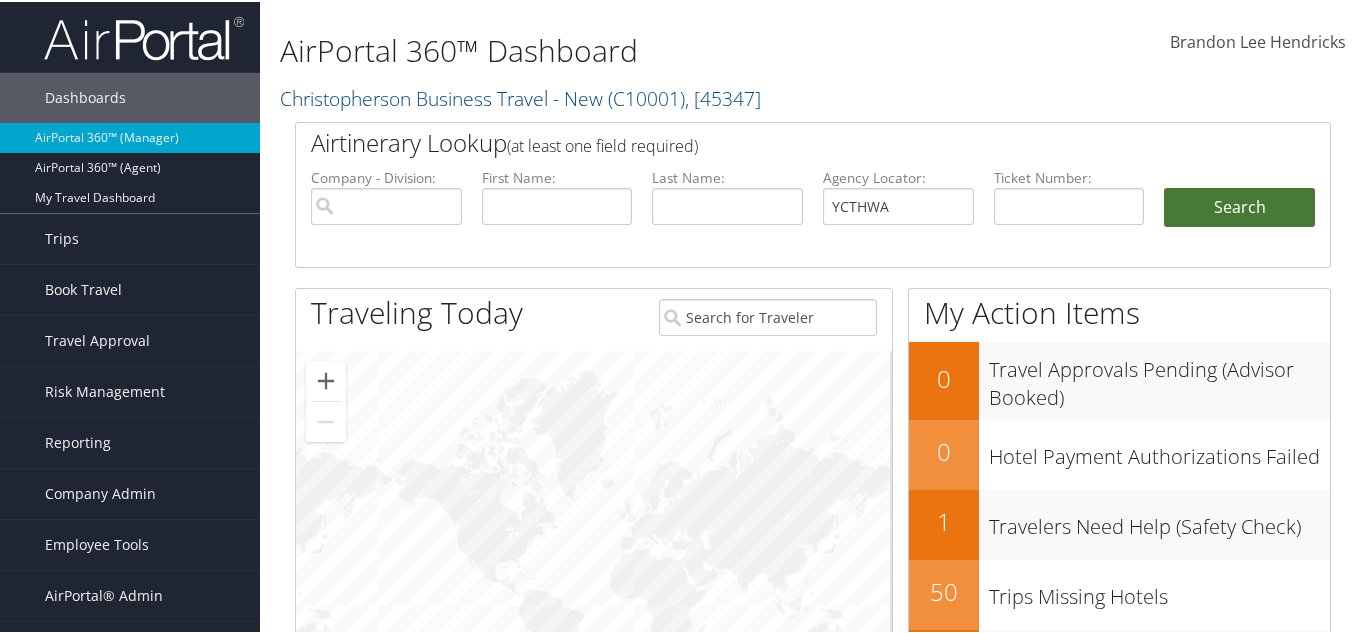 click on "Search" at bounding box center [1239, 206] 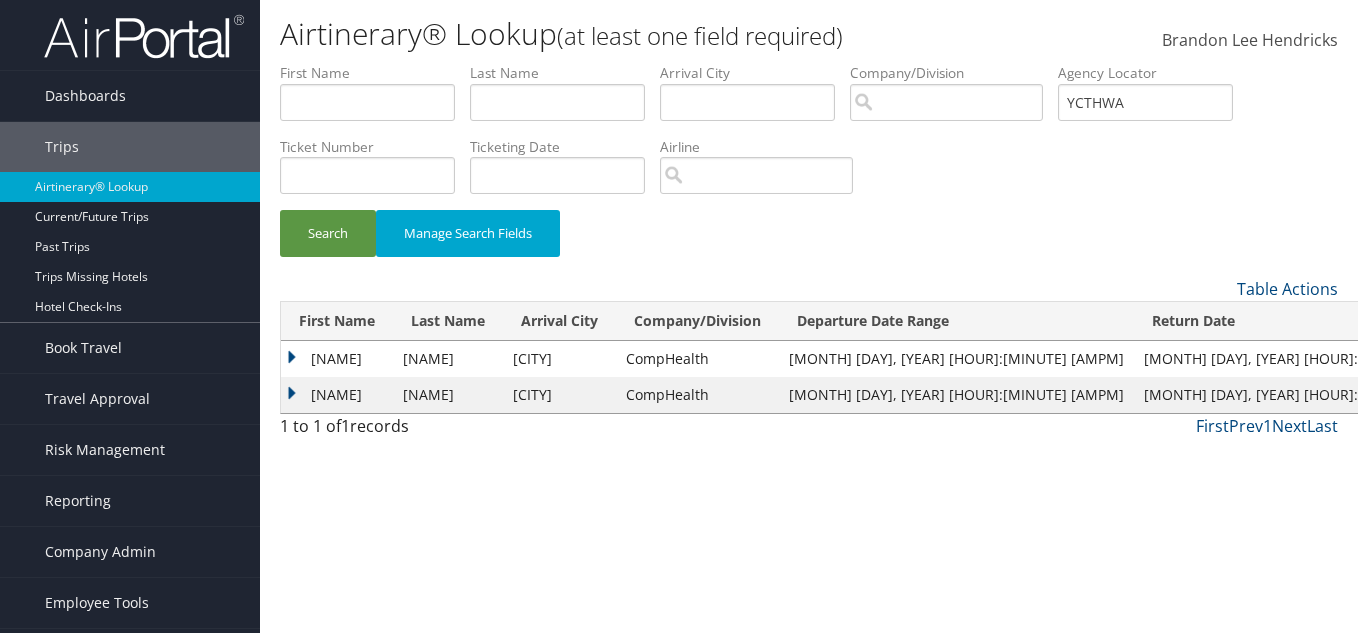 scroll, scrollTop: 0, scrollLeft: 0, axis: both 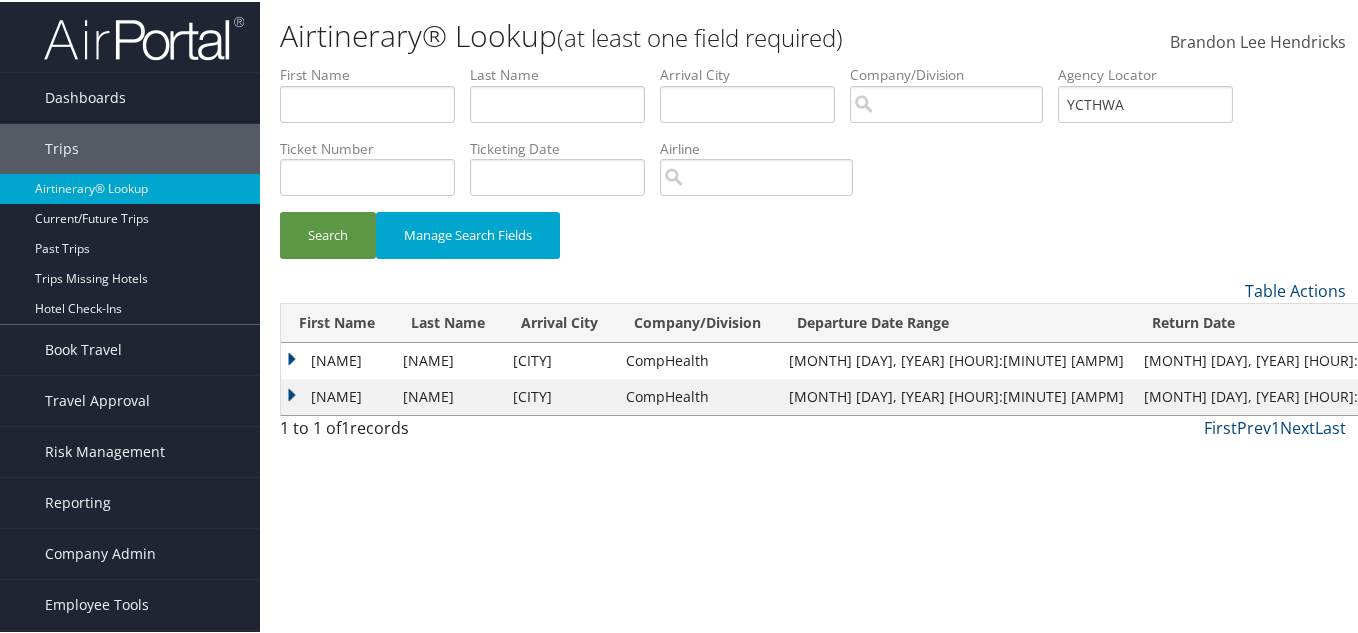 click on "Airtinerary® Lookup  (at least one field required)
[FIRST] [MIDDLE] [LAST]
[FIRST] [MIDDLE] [LAST]
My Settings
Travel Agency Contacts
Log Consulting Time
View Travel Profile
Give Feedback Sign Out" at bounding box center [813, 316] 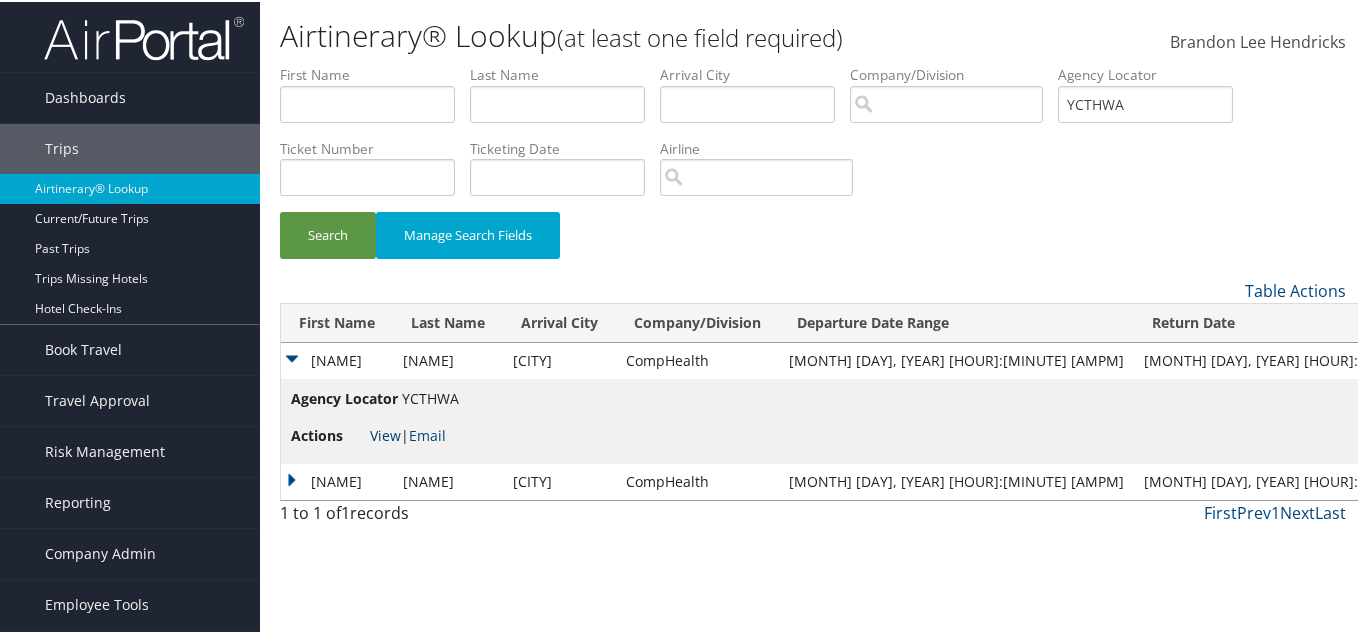 click on "View" at bounding box center (385, 433) 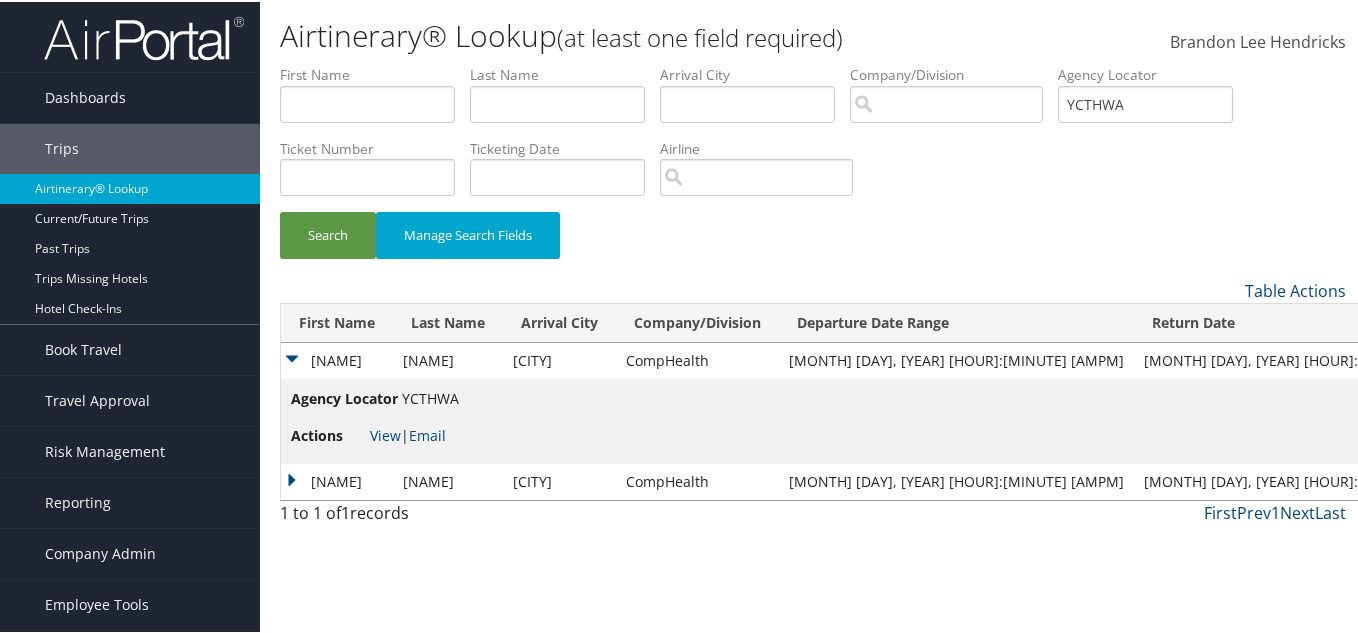 click on "Sheryel" at bounding box center [337, 480] 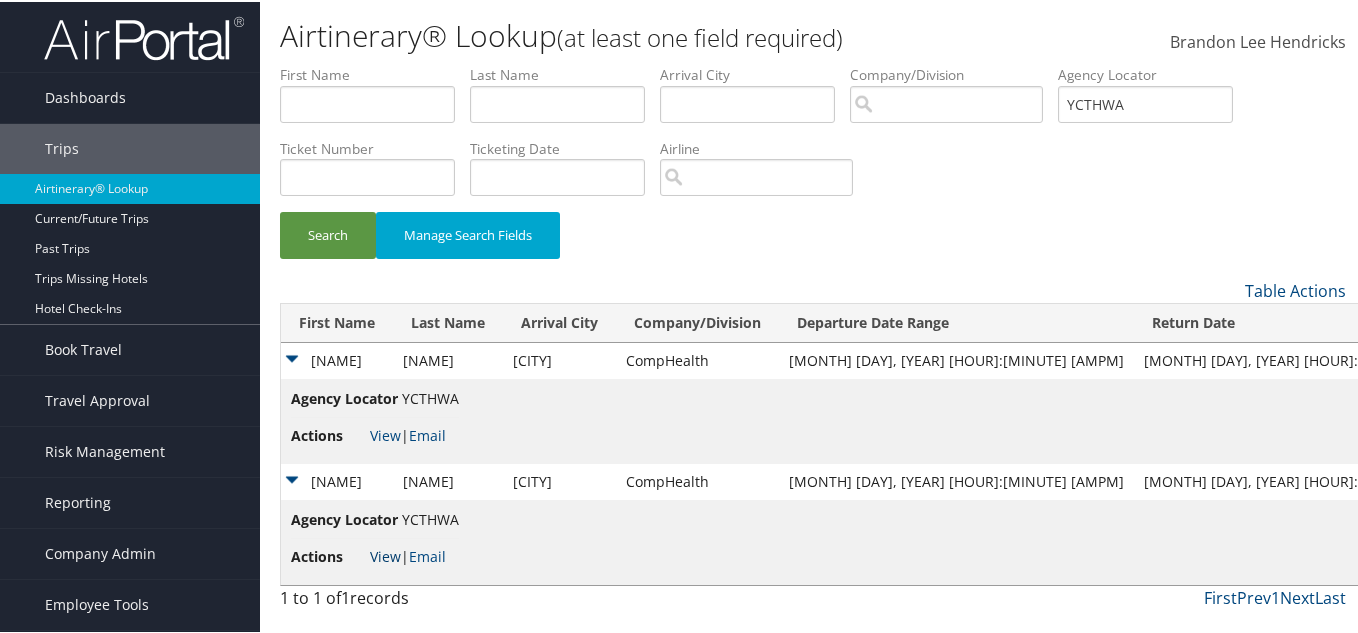click on "View" at bounding box center [385, 554] 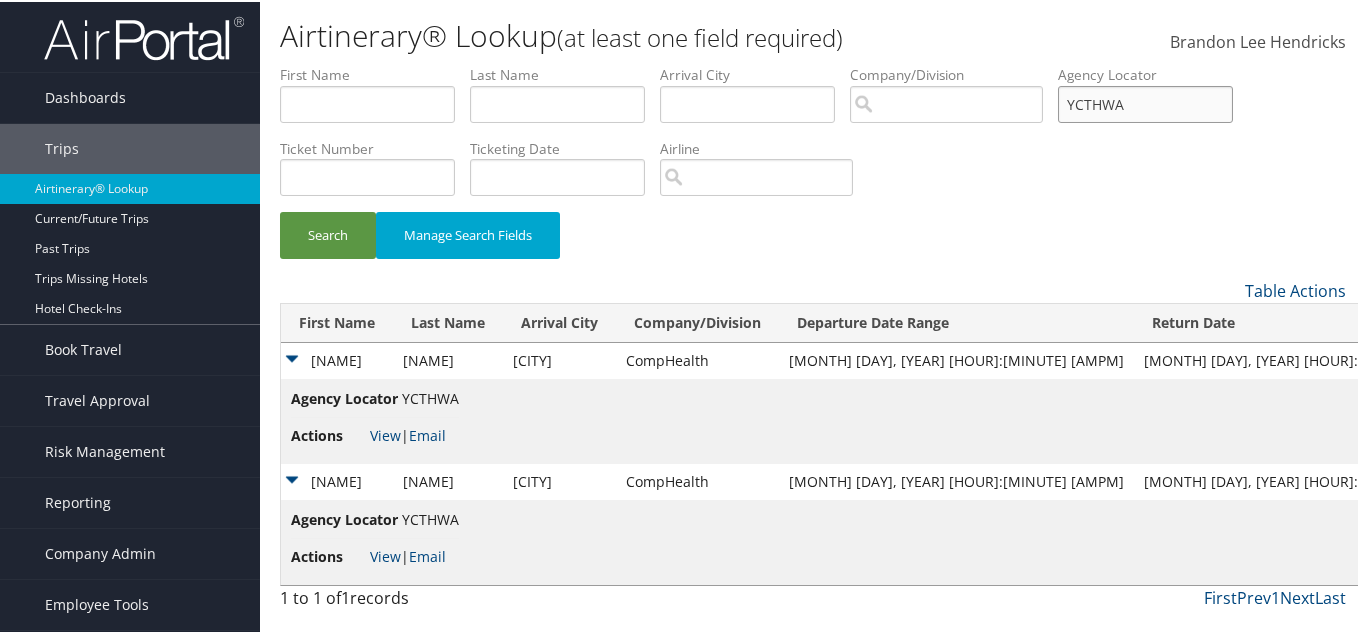 click on "YCTHWA" at bounding box center [1145, 102] 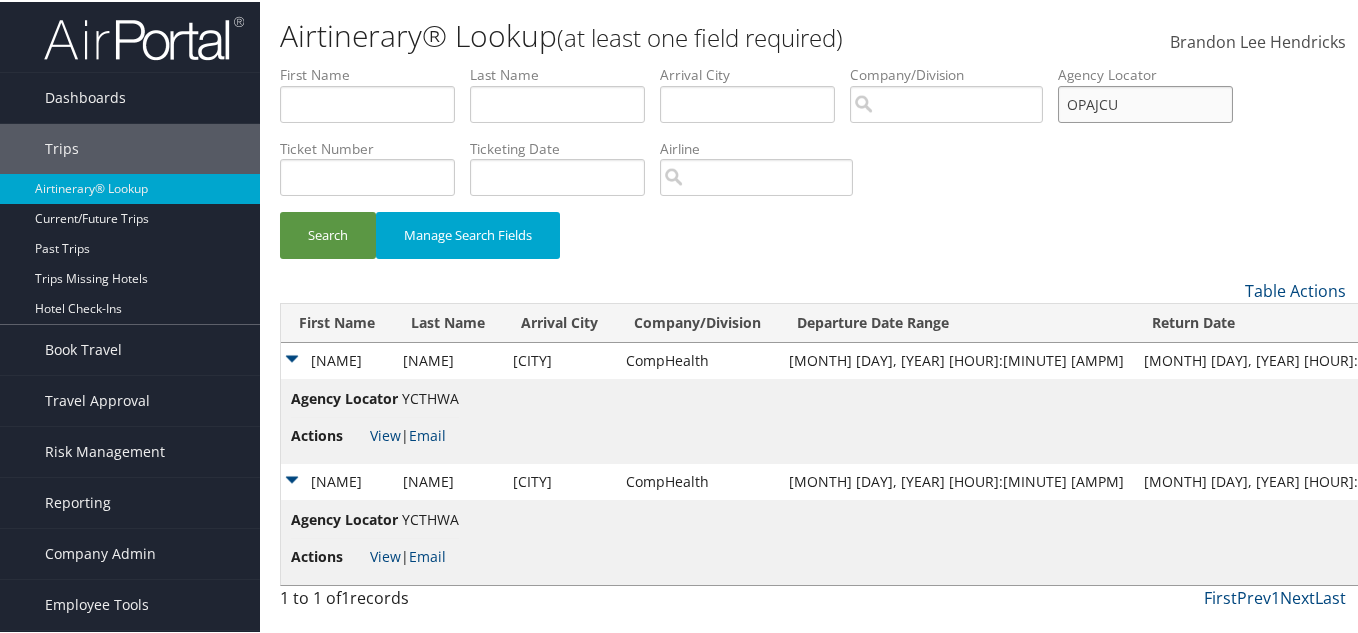 click on "Search" at bounding box center (328, 233) 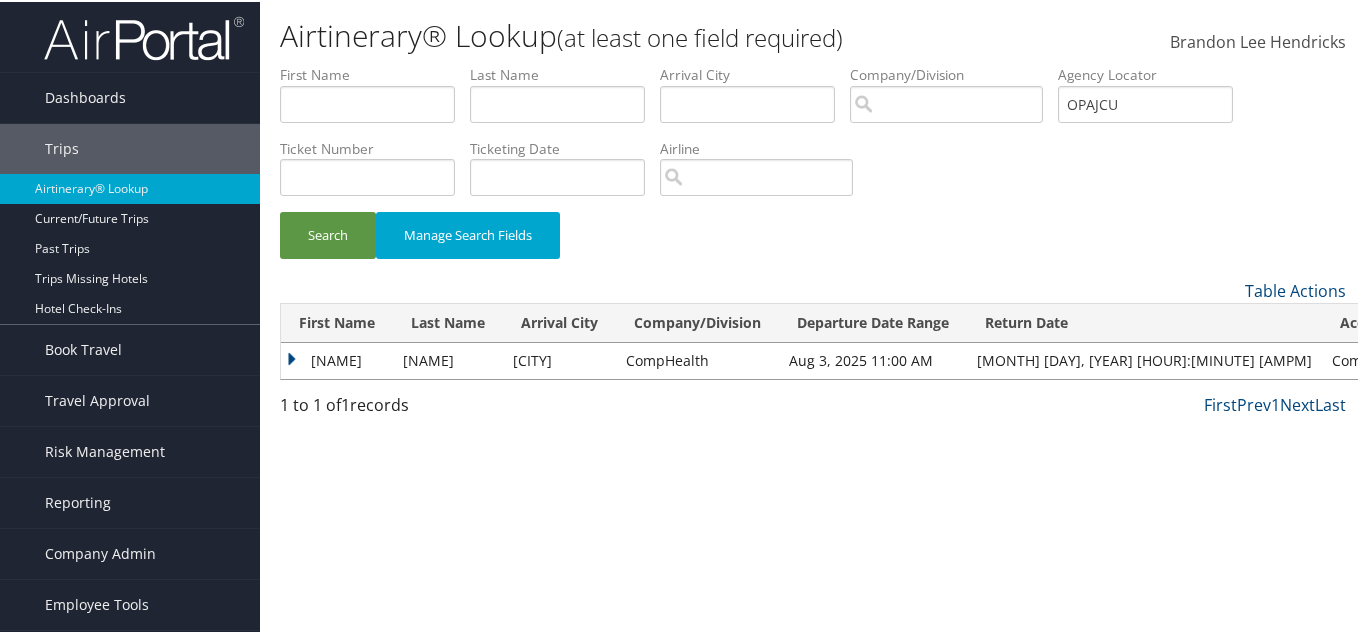 click on "Sheryel" at bounding box center [337, 359] 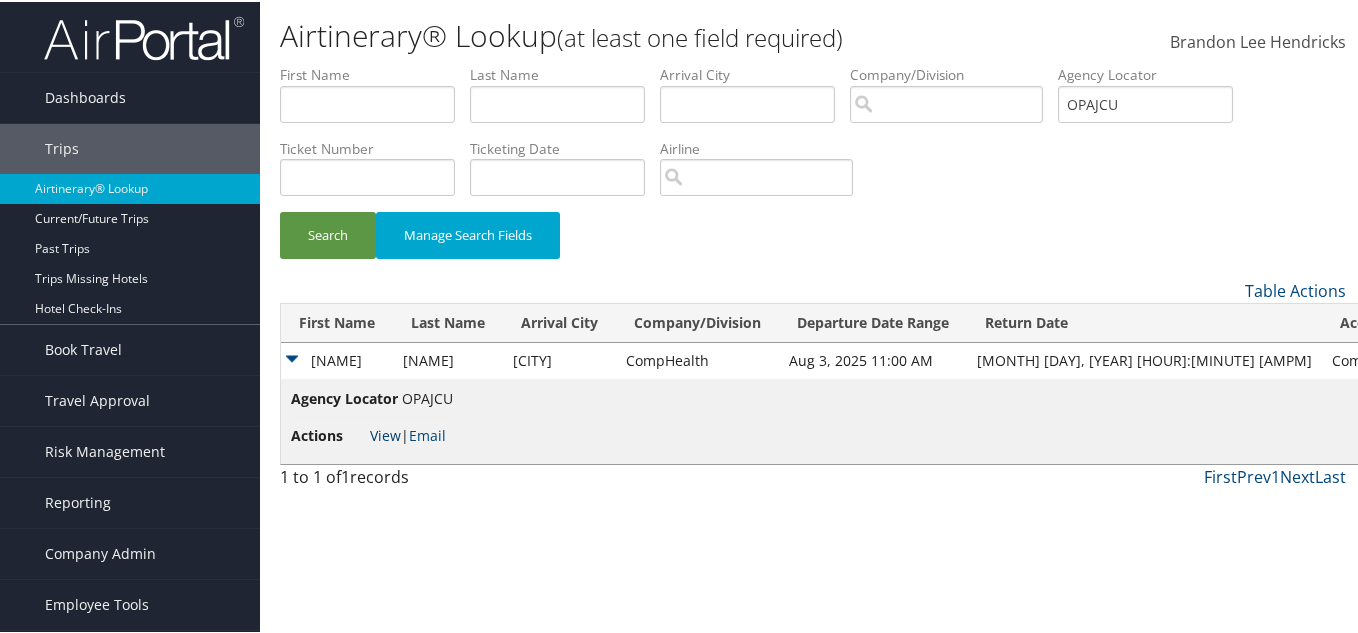 click on "View" at bounding box center [385, 433] 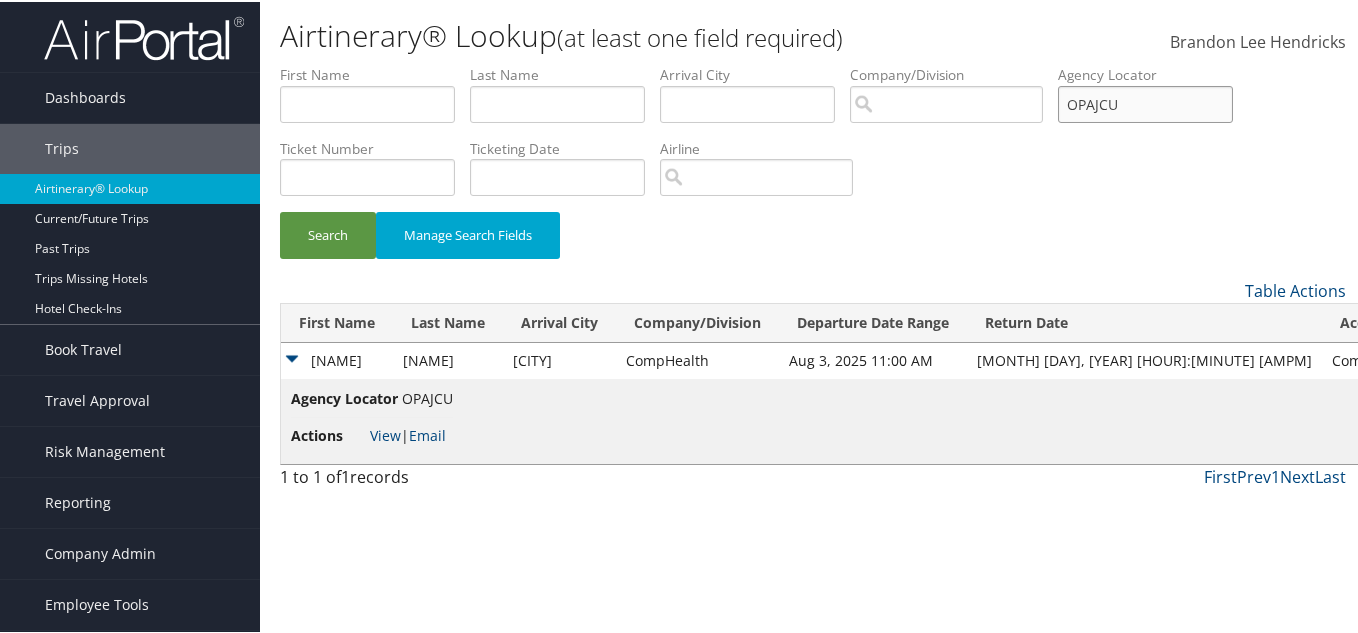 click on "OPAJCU" at bounding box center [1145, 102] 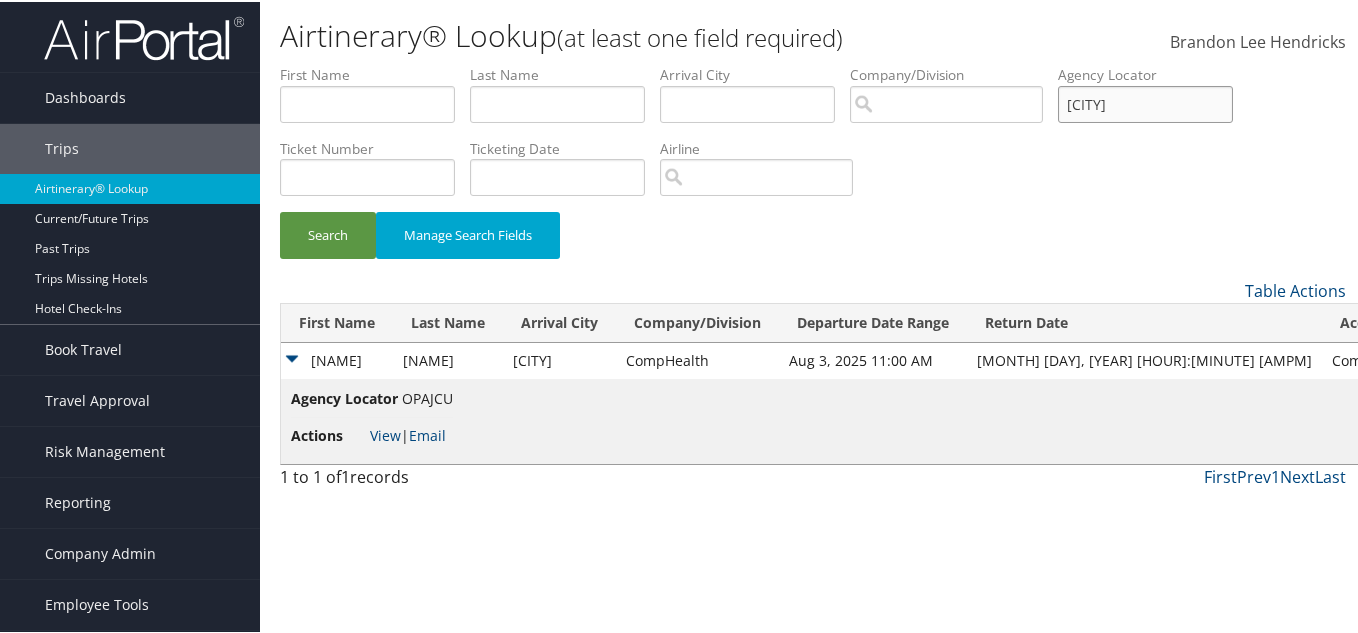 type on "SLEEOL" 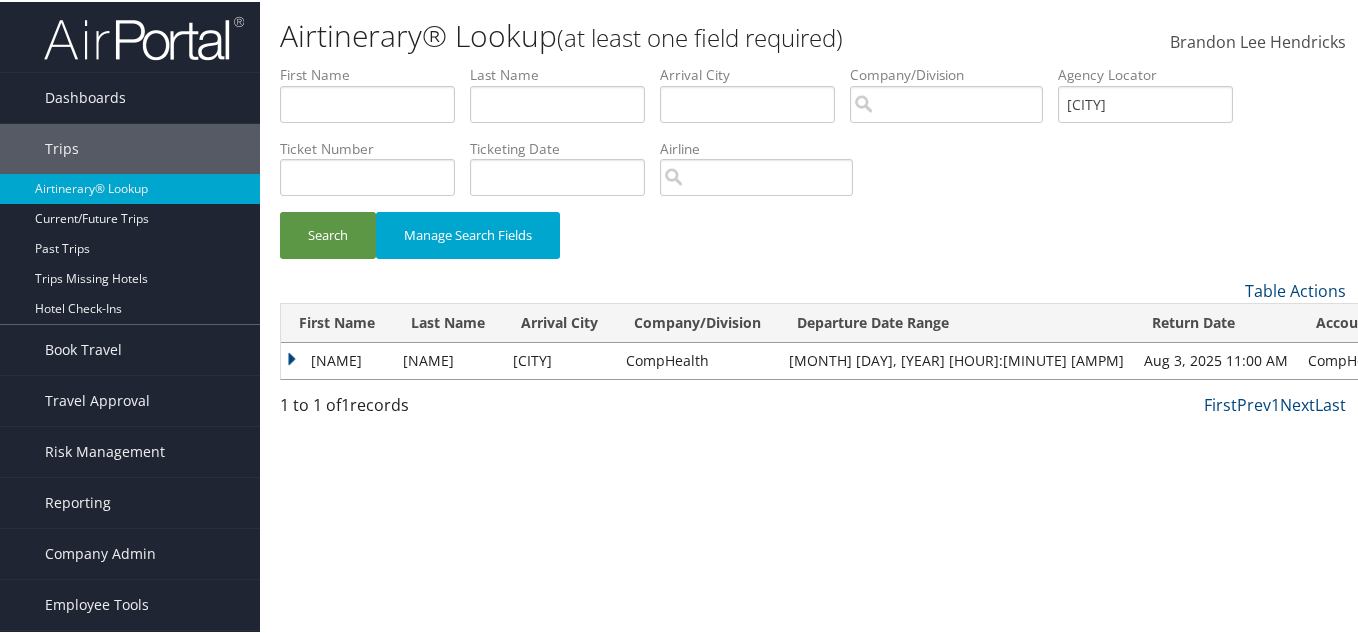 click on "Sheryel" at bounding box center (337, 359) 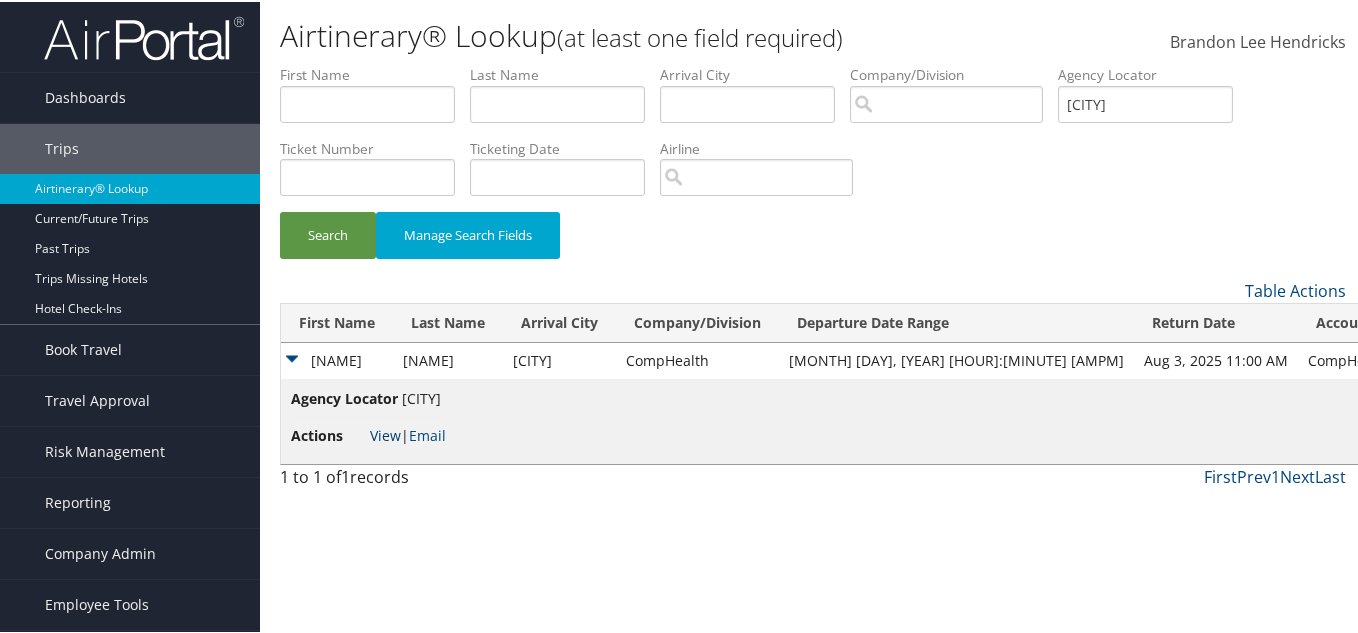 click on "View" at bounding box center [385, 433] 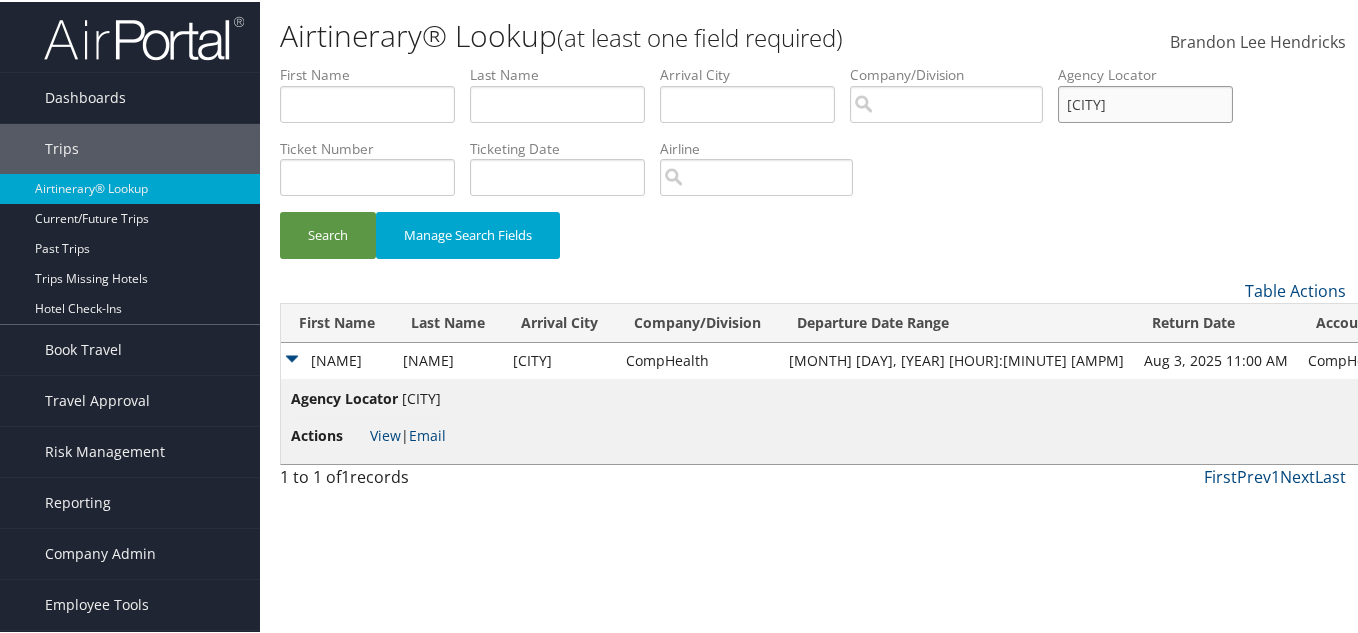 click on "SLEEOL" at bounding box center [1145, 102] 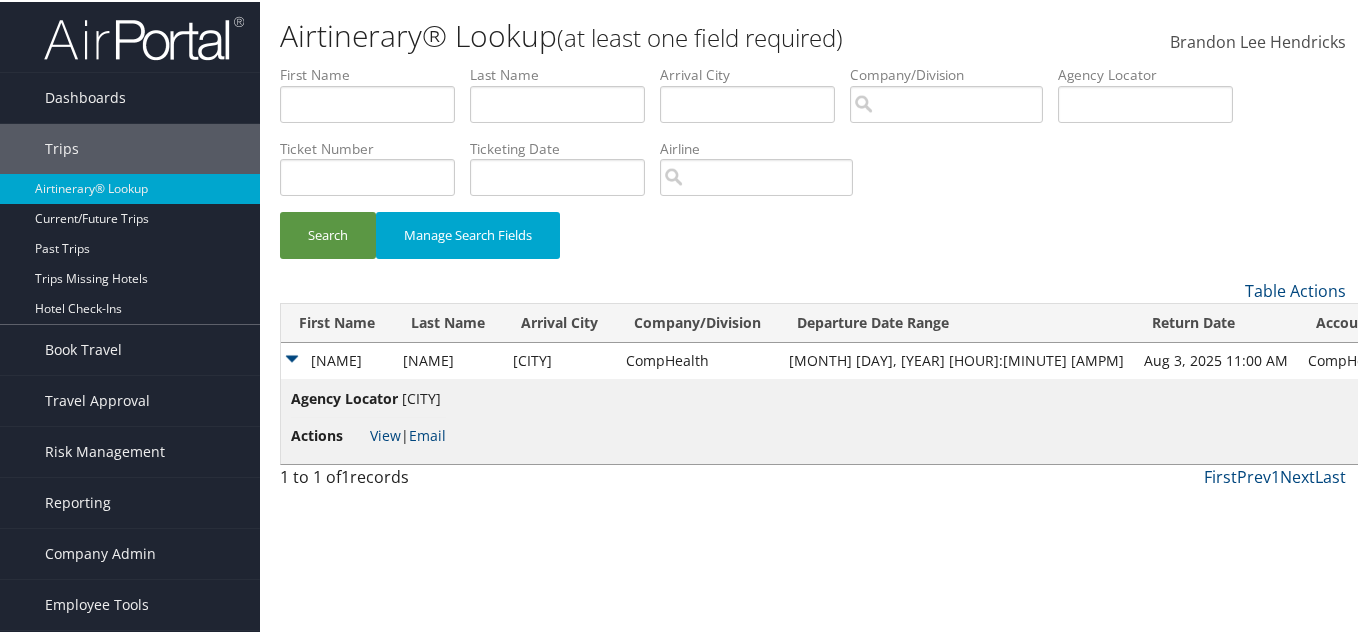 drag, startPoint x: 997, startPoint y: 239, endPoint x: 928, endPoint y: 225, distance: 70.40597 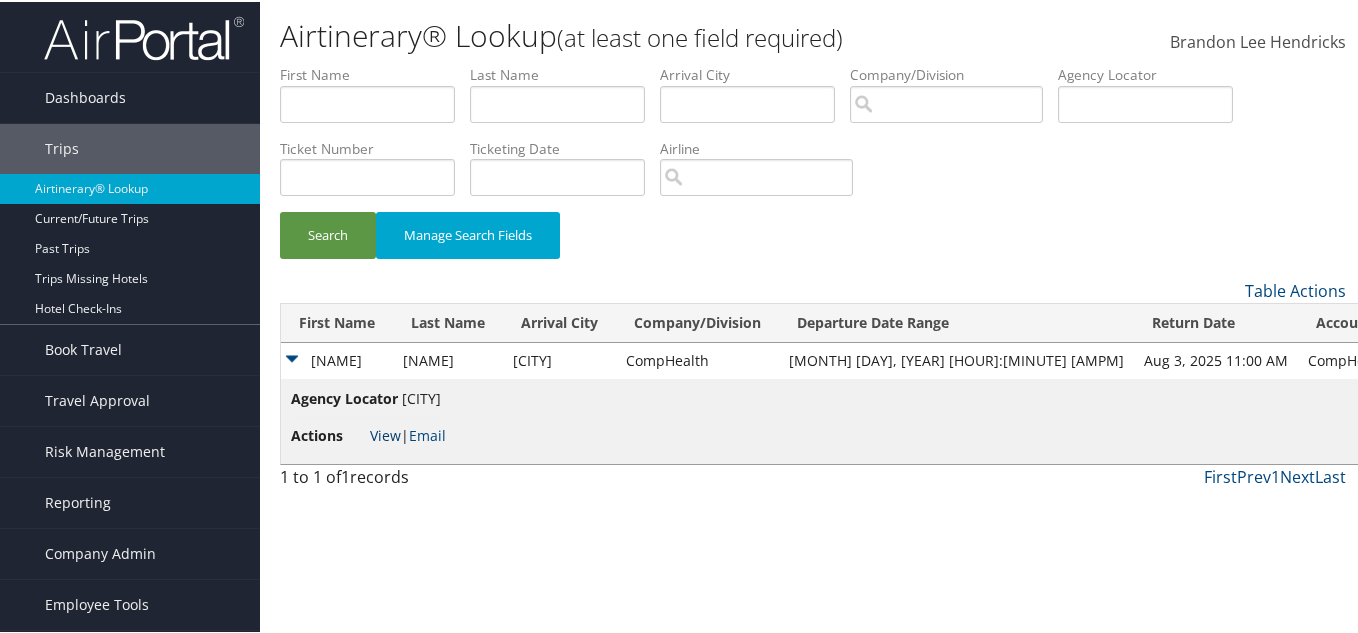 click on "View" at bounding box center [385, 433] 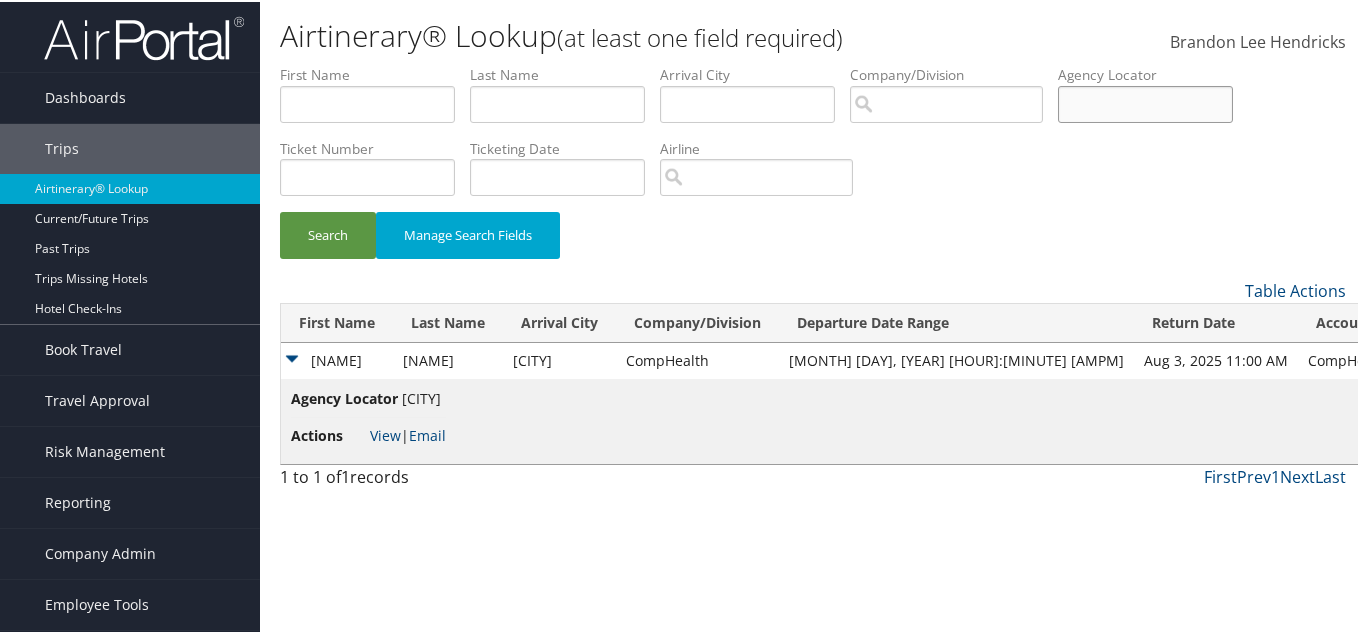 click at bounding box center [1145, 102] 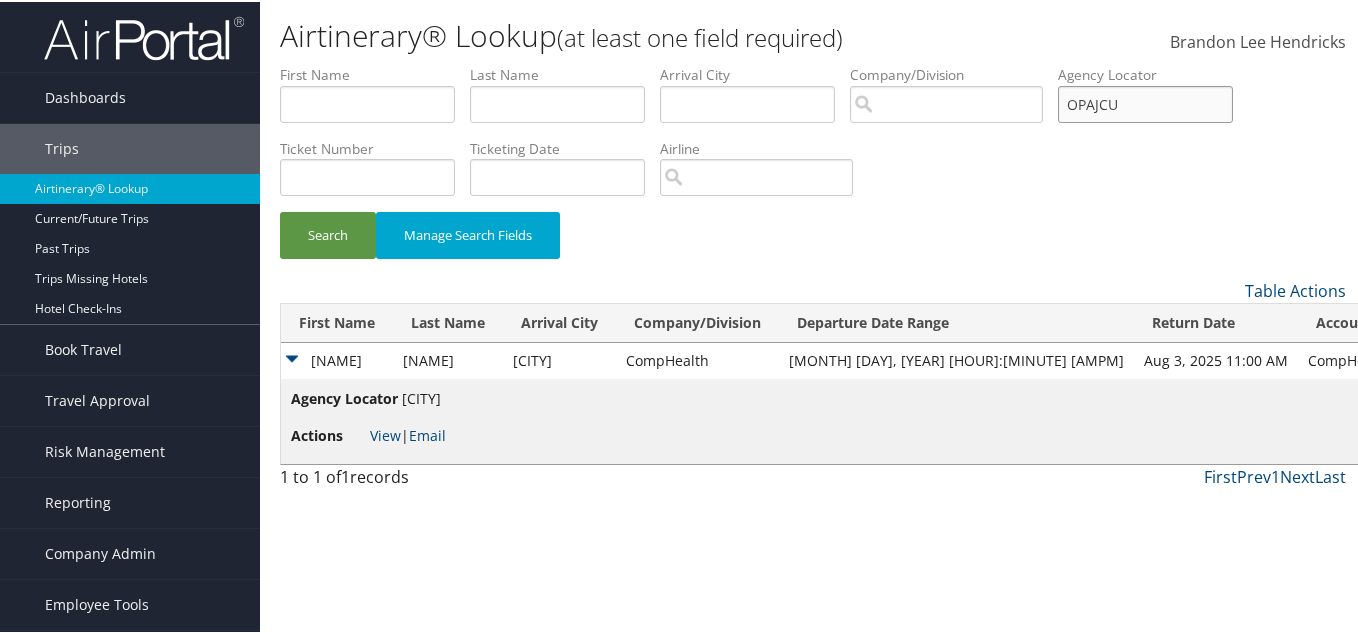 click on "Search" at bounding box center (328, 233) 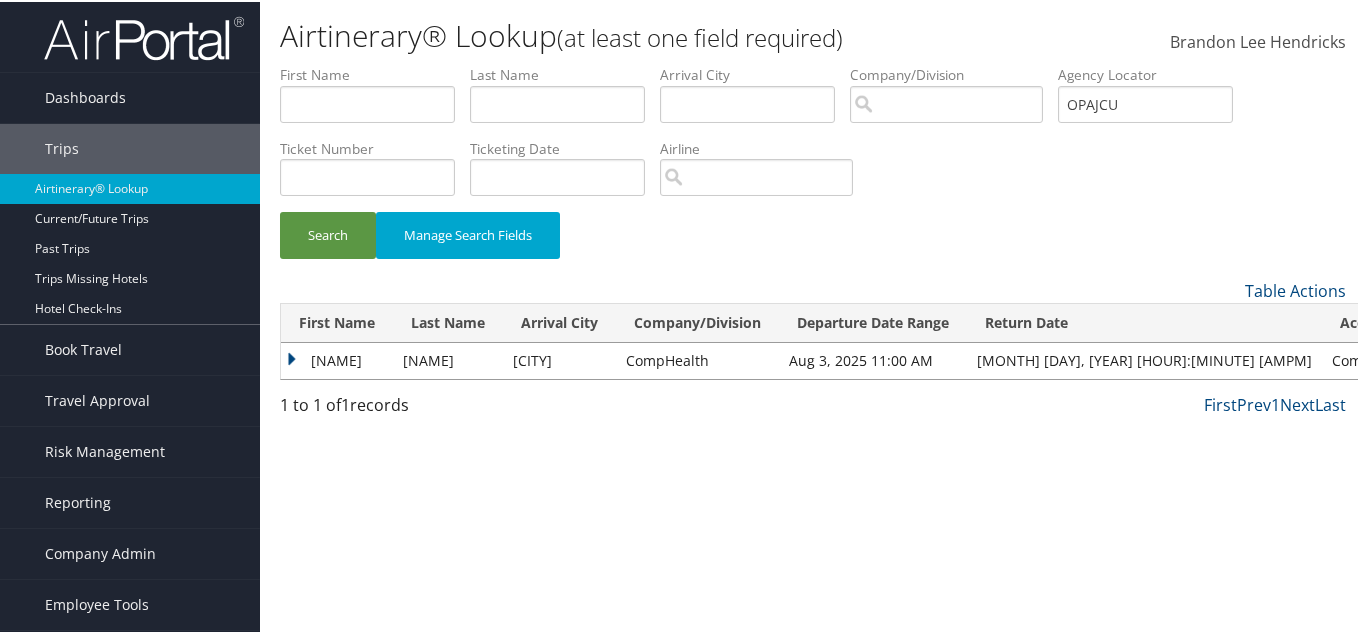 click on "Sheryel" at bounding box center [337, 359] 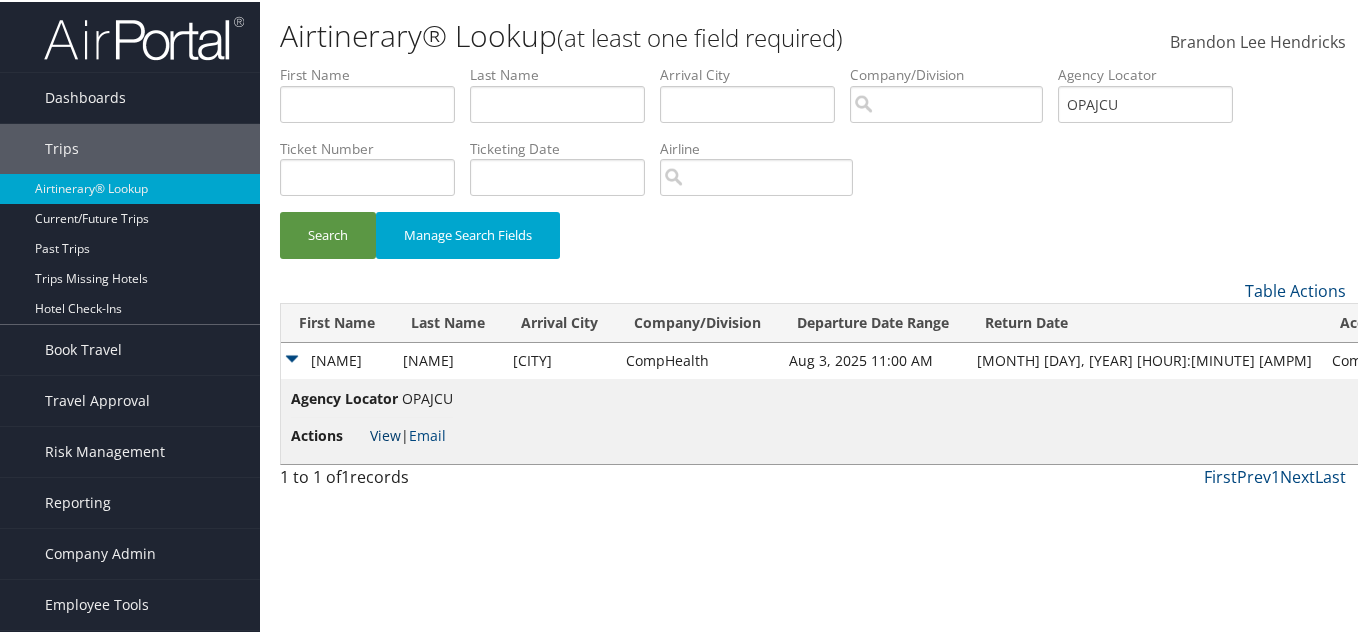 click on "View" at bounding box center (385, 433) 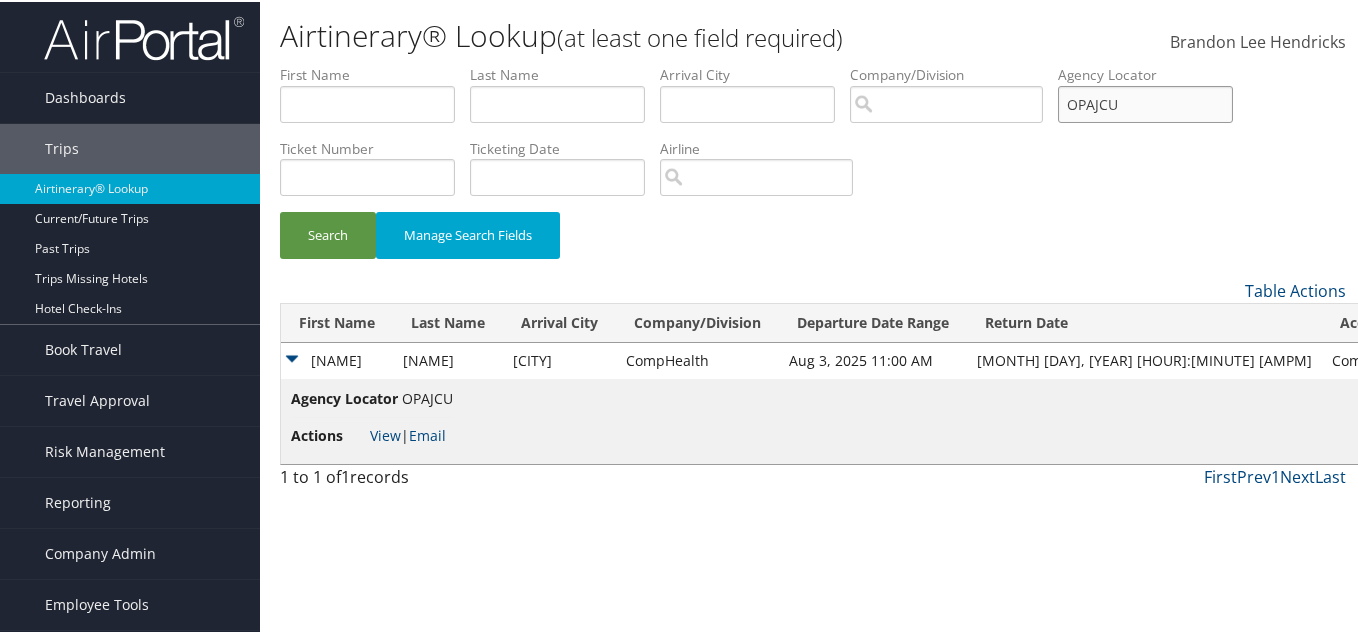 click on "OPAJCU" at bounding box center [1145, 102] 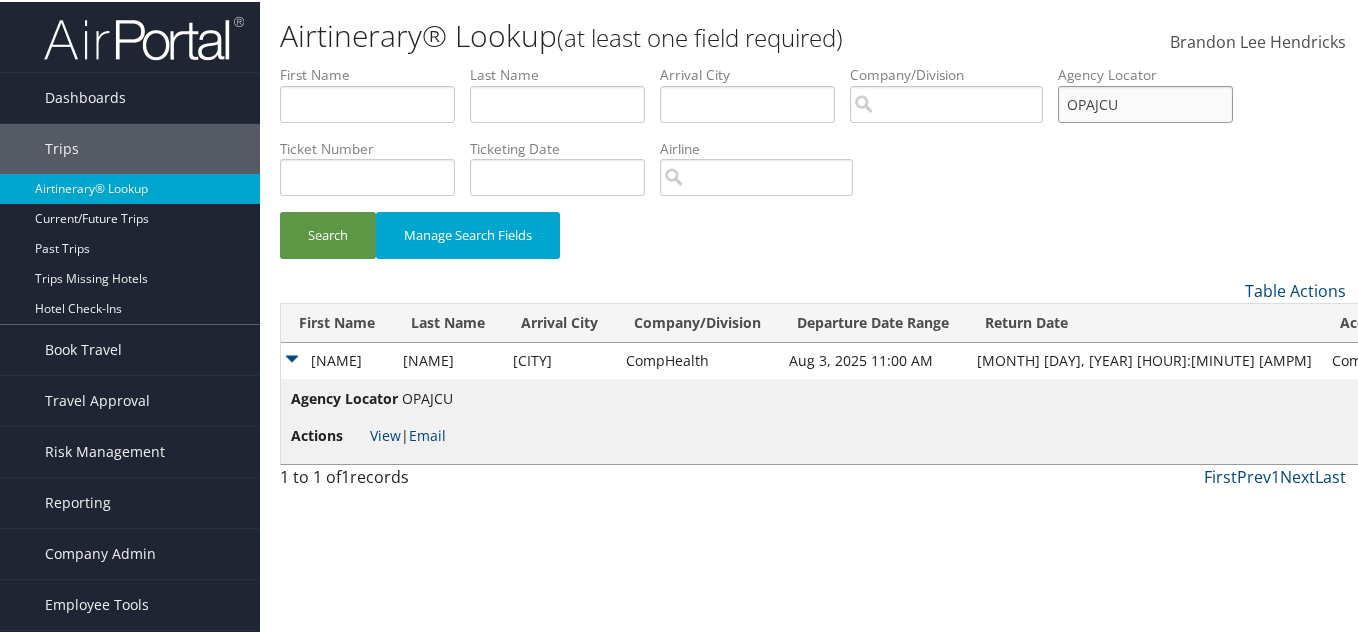 click on "OPAJCU" at bounding box center [1145, 102] 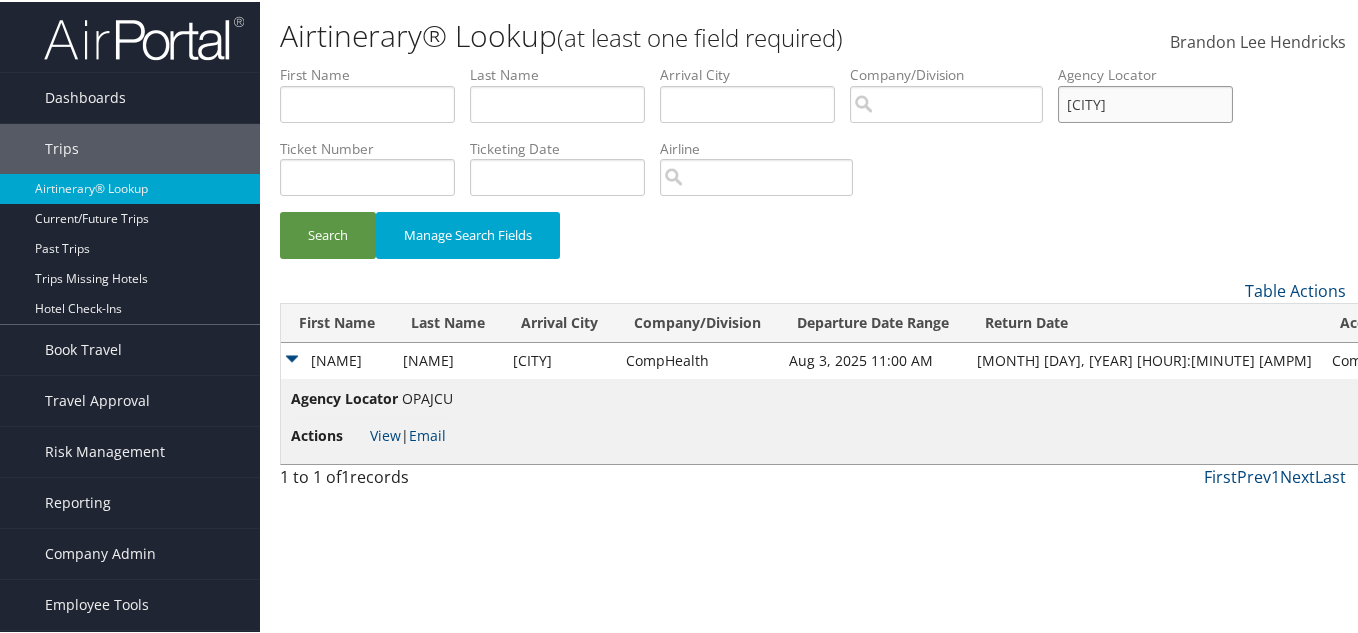 click on "Search" at bounding box center [328, 233] 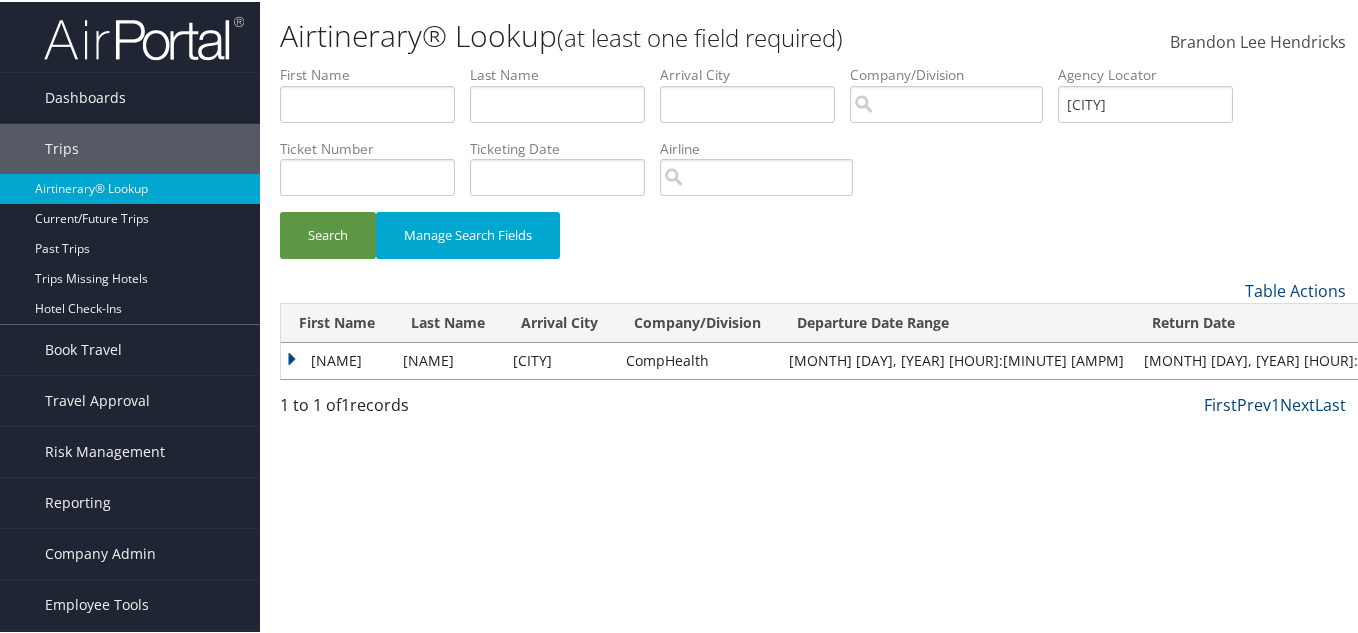 click on "Sheryel" at bounding box center (337, 359) 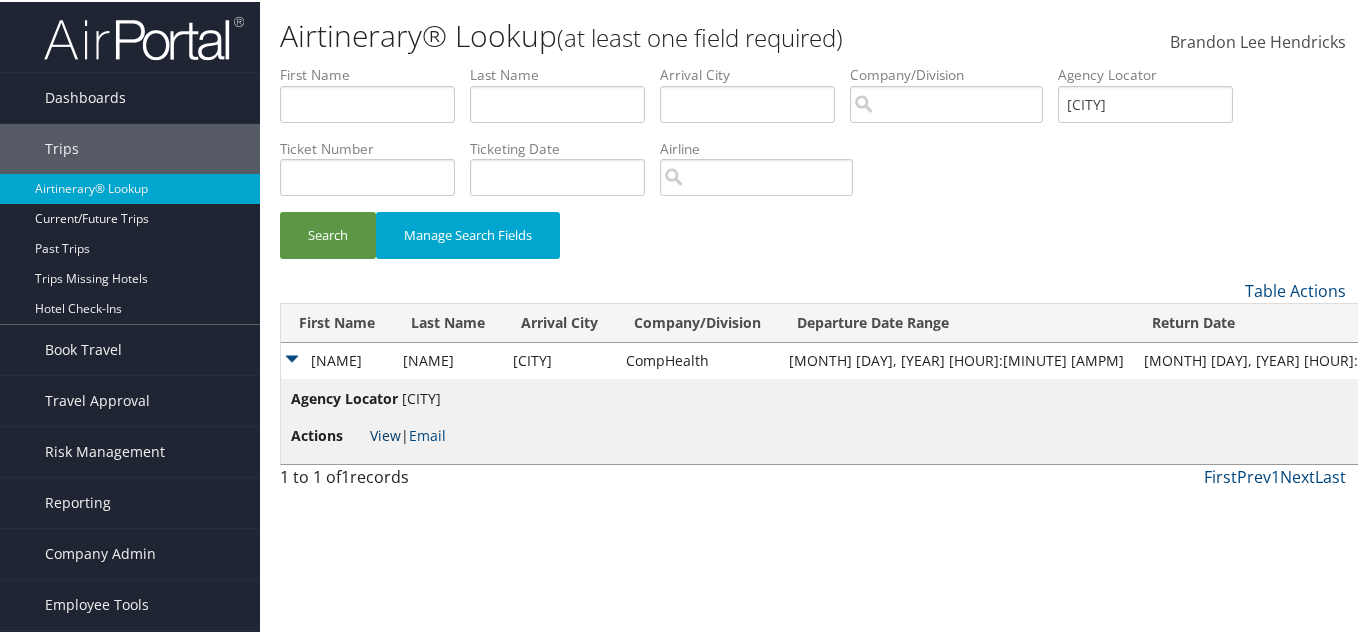 click on "View" at bounding box center (385, 433) 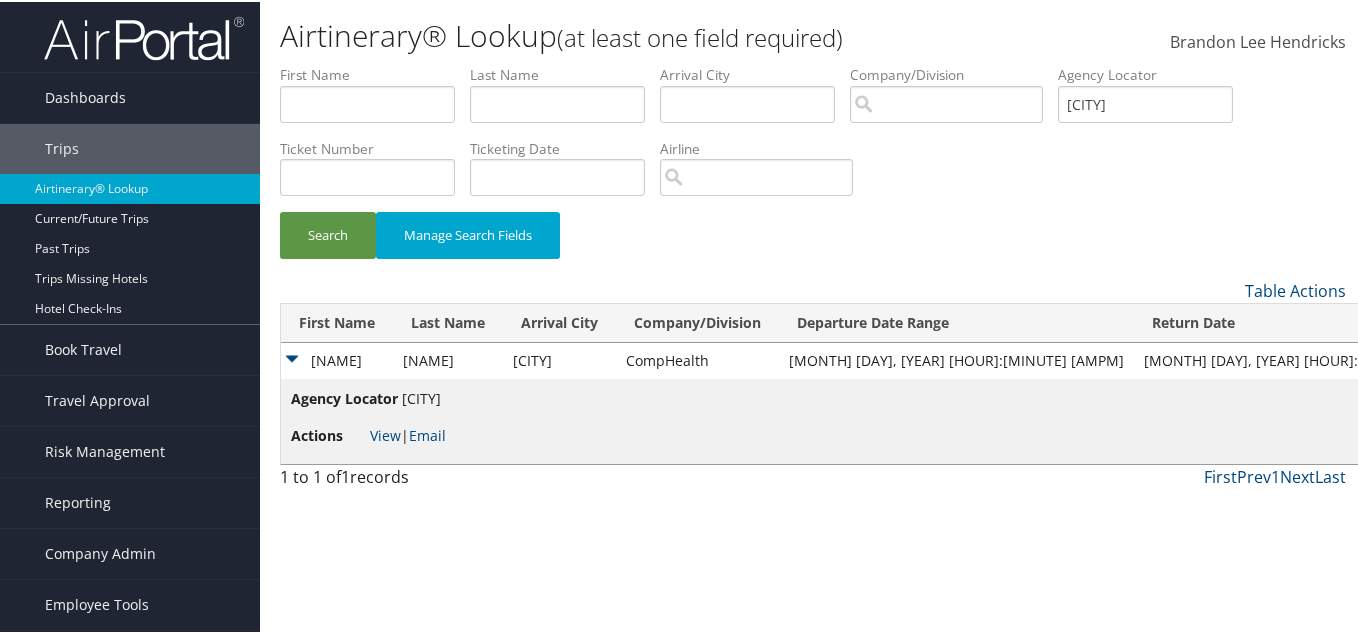 click on "Search Manage Search Fields" at bounding box center (813, 243) 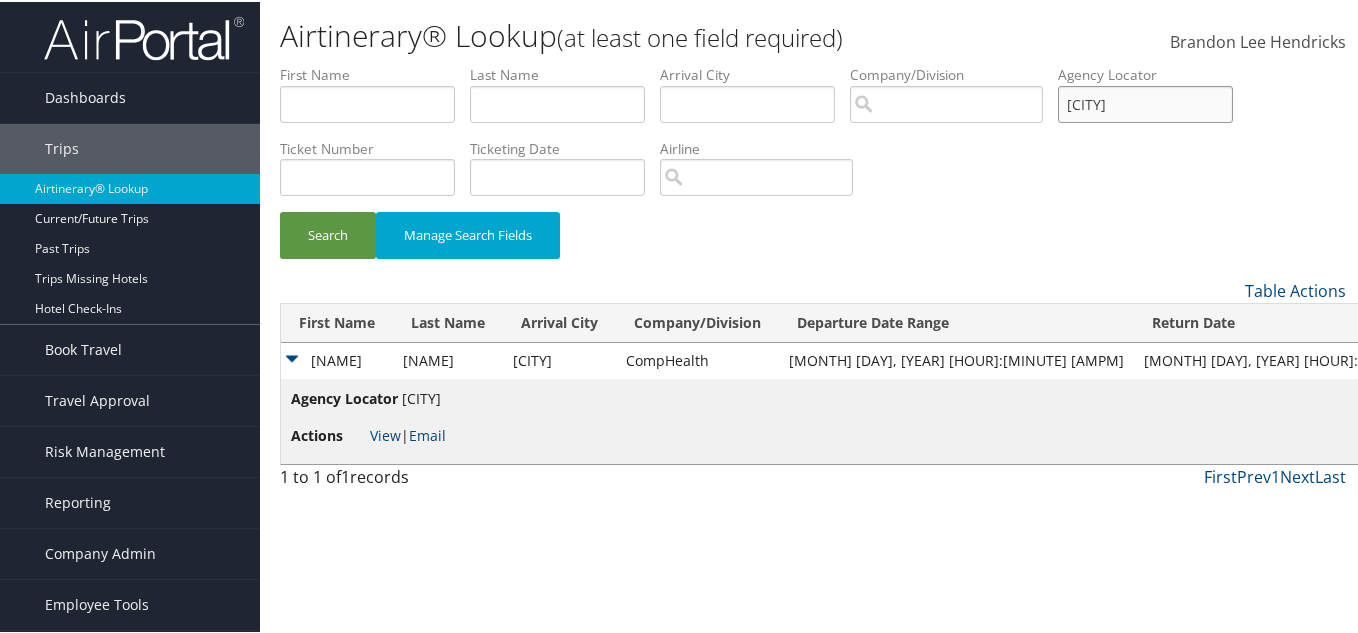 click on "MZITJU" at bounding box center (1145, 102) 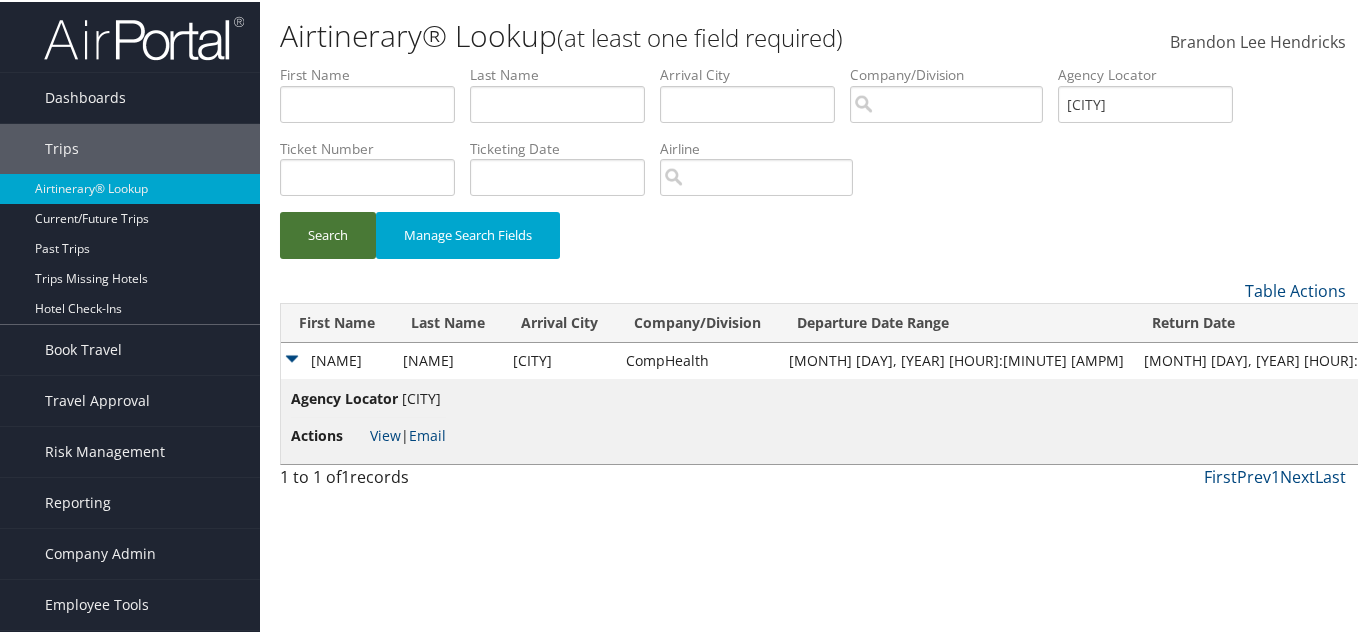 click on "Search" at bounding box center [328, 233] 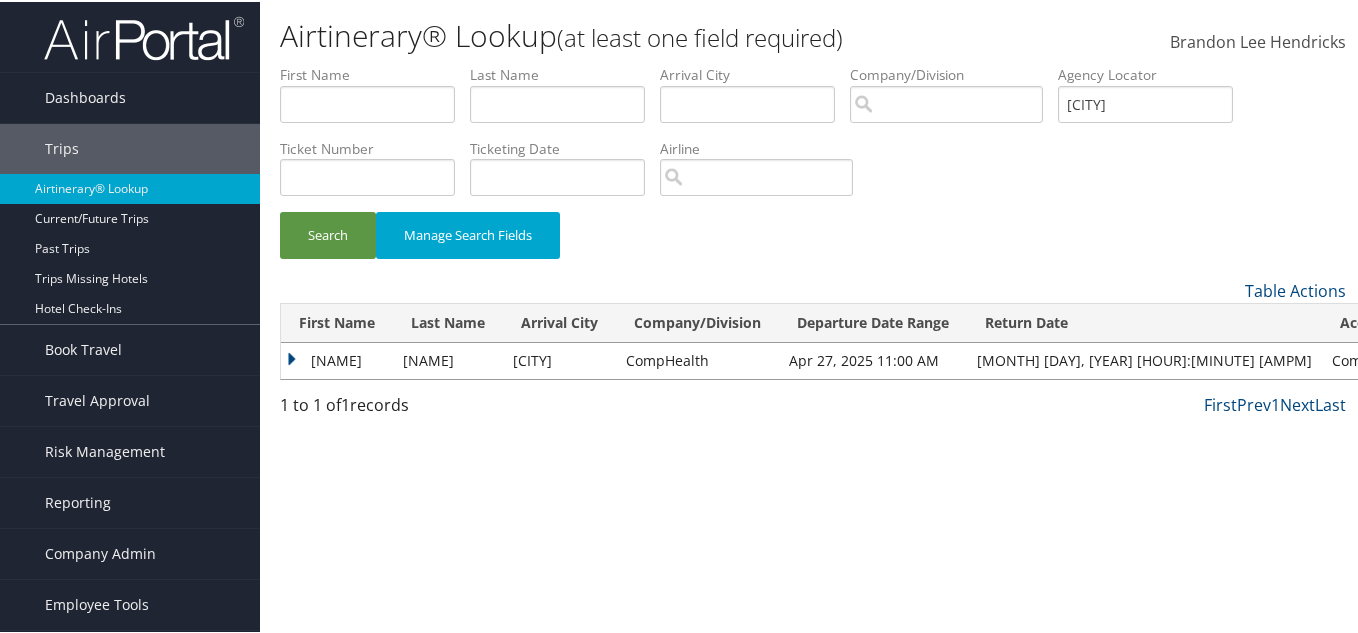 click on "Sheryel" at bounding box center (337, 359) 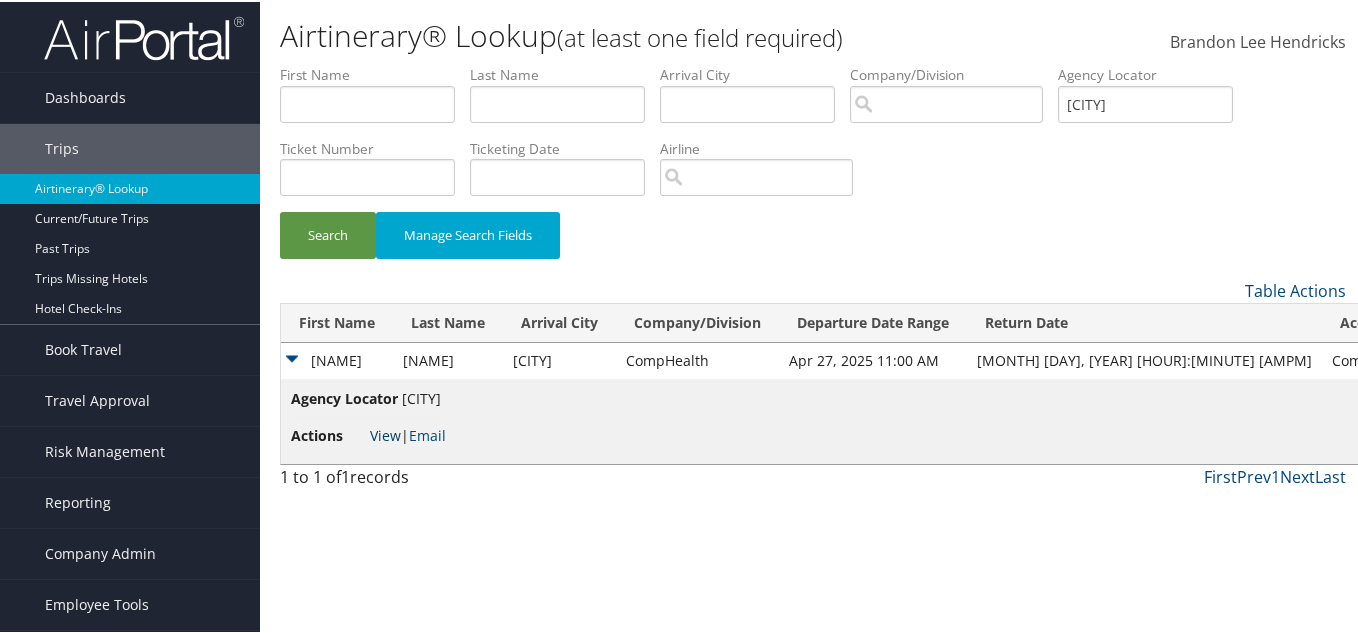click on "View" at bounding box center (385, 433) 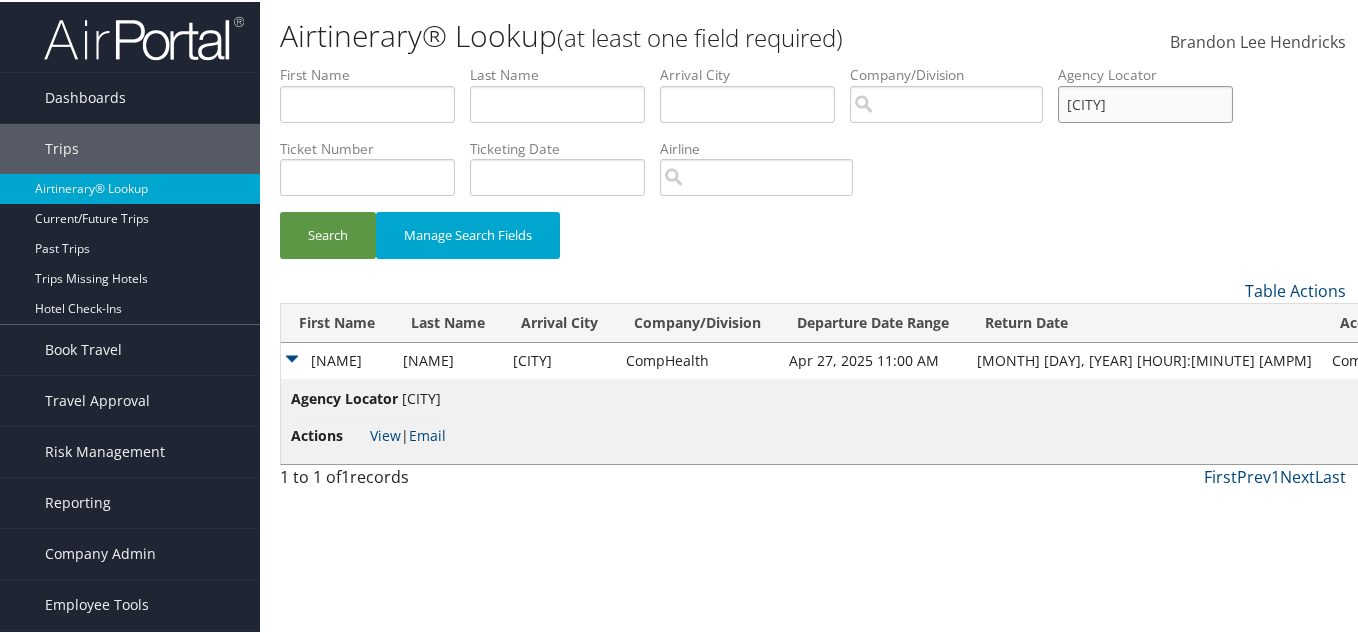 click on "OOUOTY" at bounding box center (1145, 102) 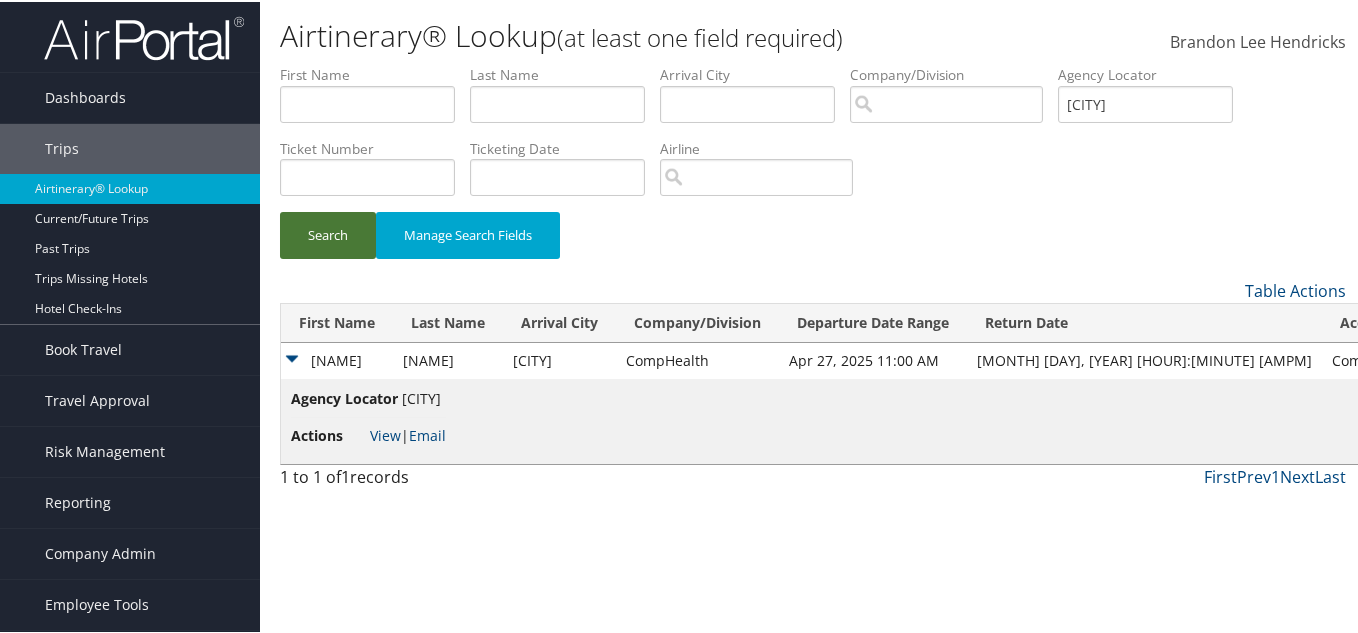 click on "Search" at bounding box center [328, 233] 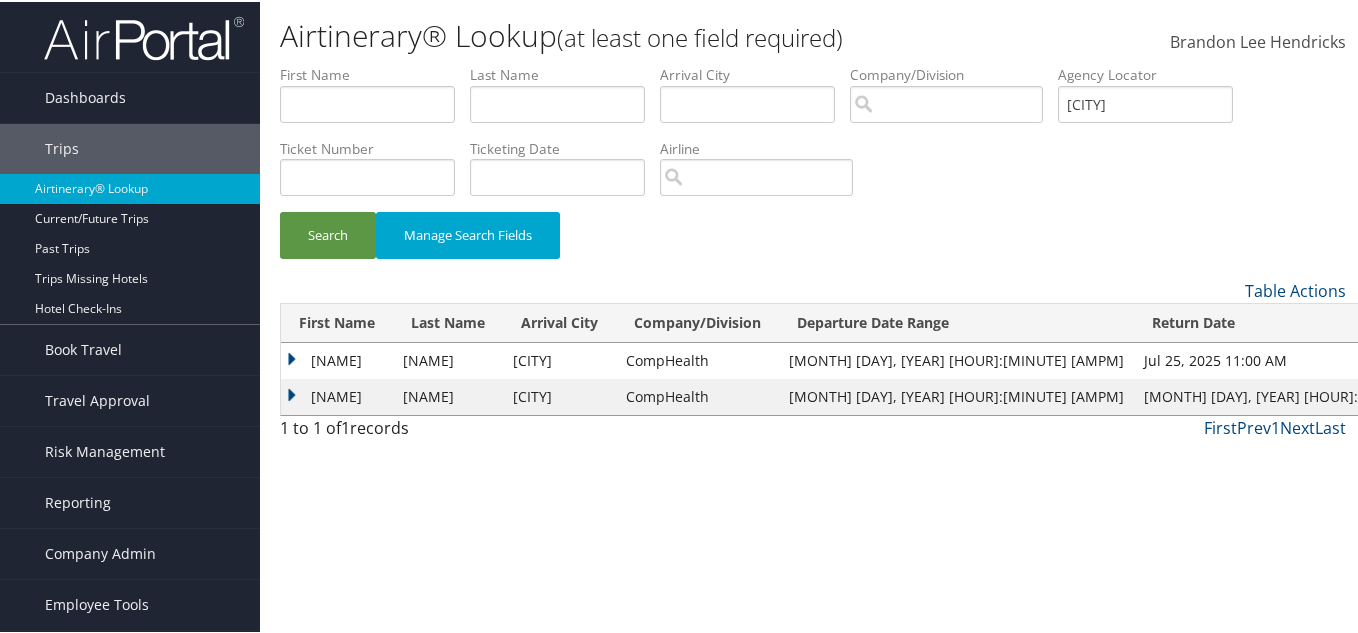 click on "Sheryel" at bounding box center [337, 359] 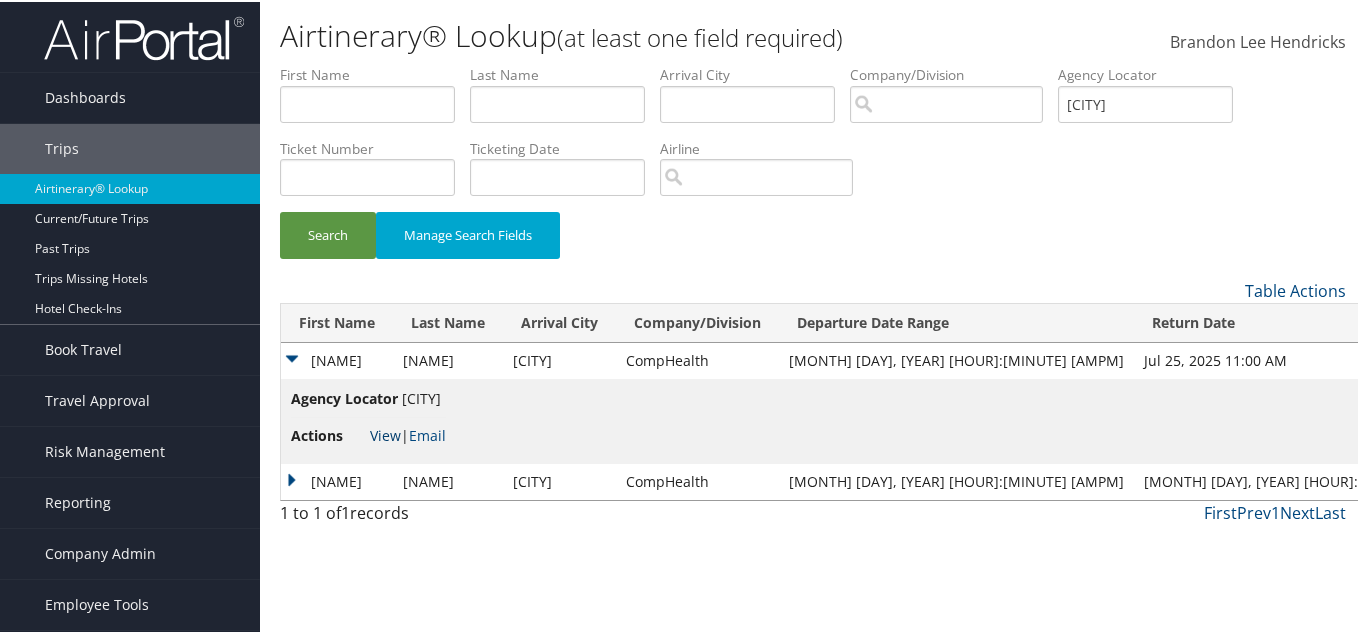 click on "View" at bounding box center (385, 433) 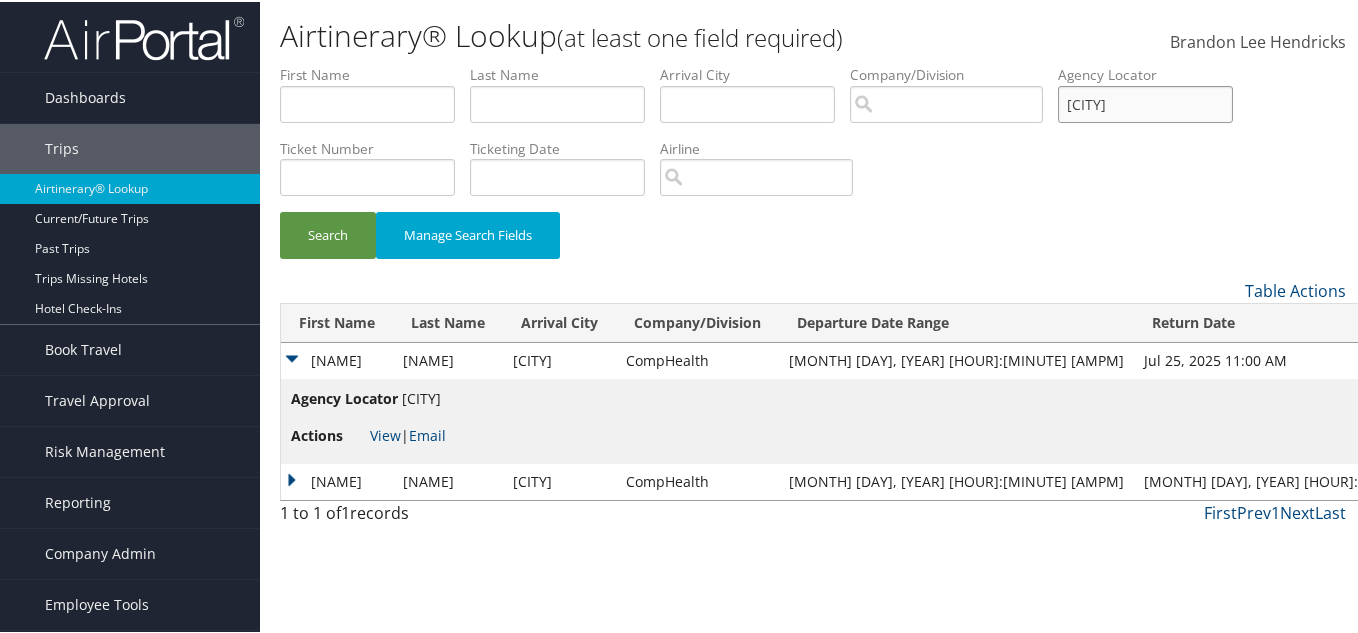 click on "YEONFE" at bounding box center [1145, 102] 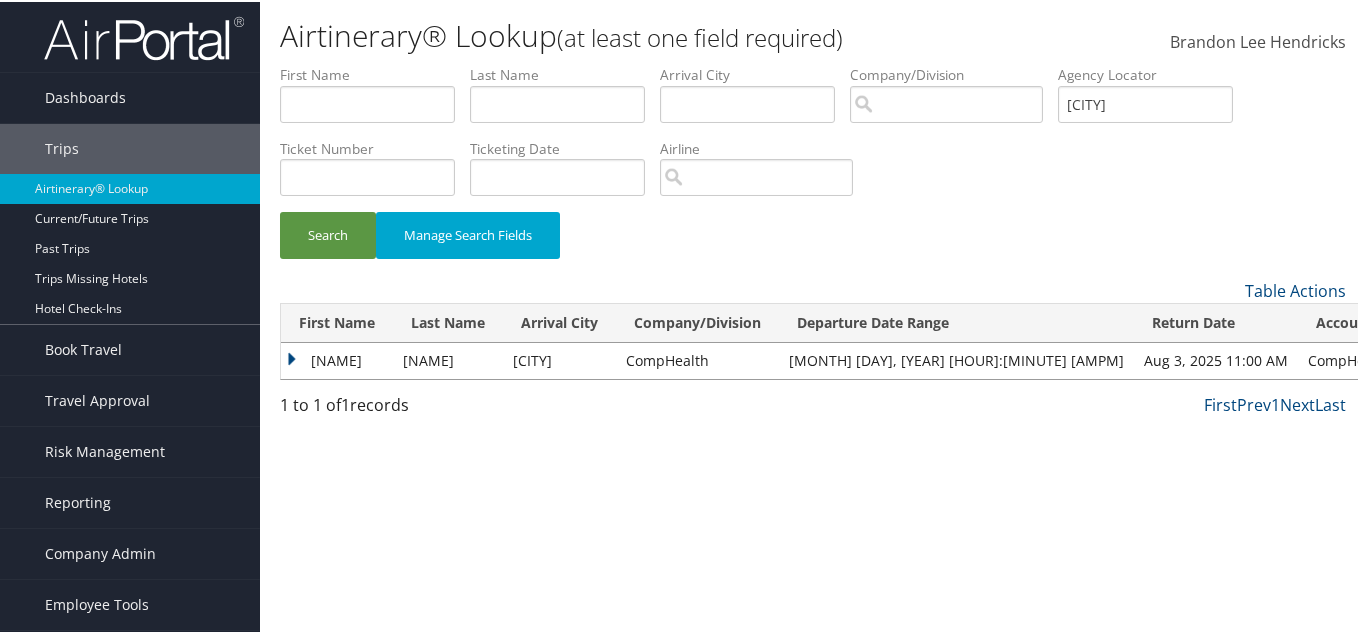 click on "Sheryel" at bounding box center [337, 359] 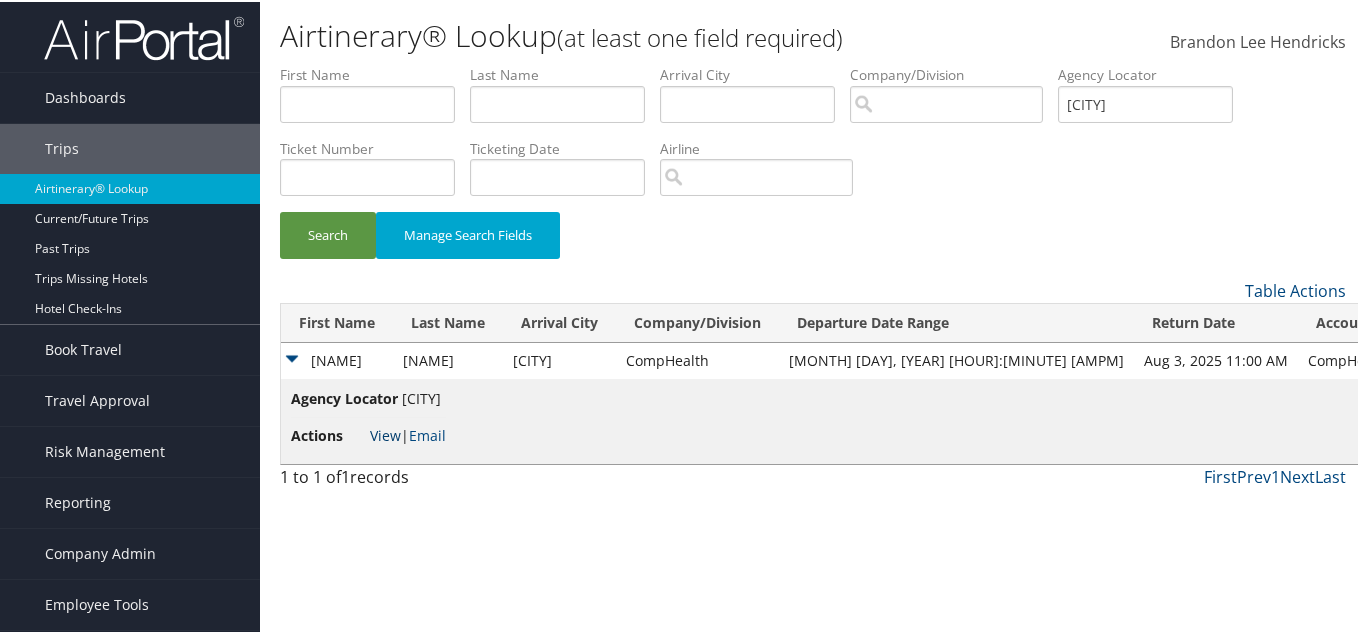 click on "View" at bounding box center (385, 433) 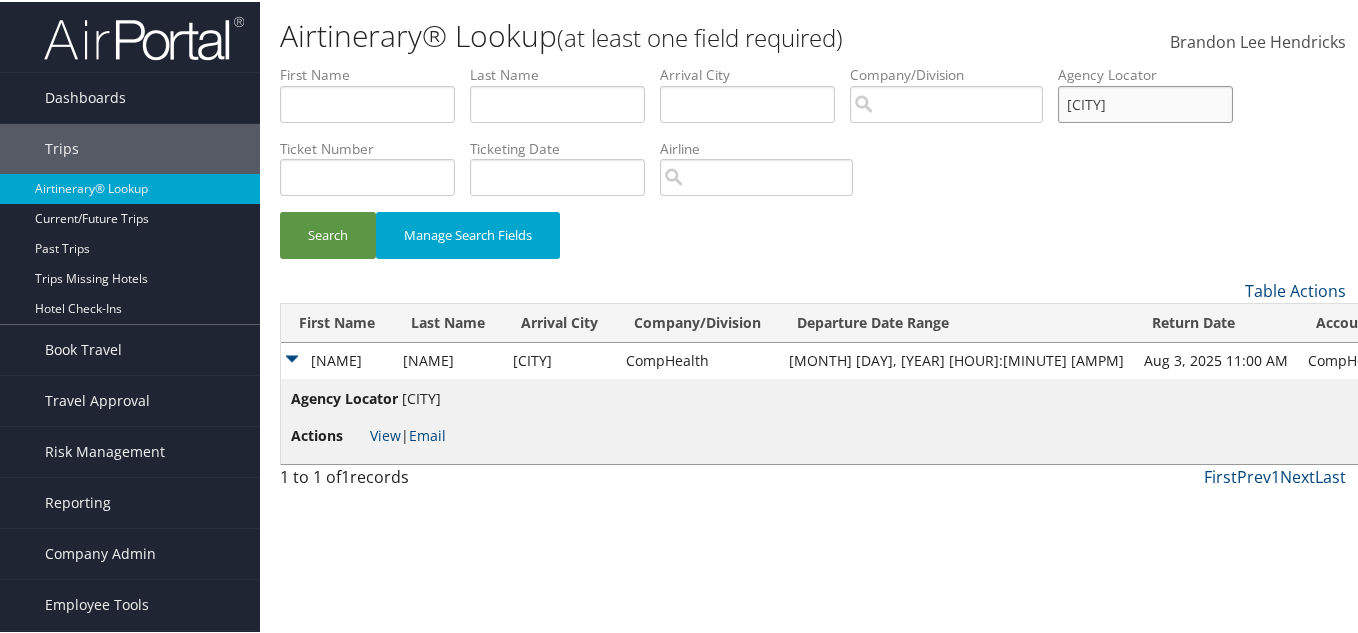 click on "SLEEOL" at bounding box center (1145, 102) 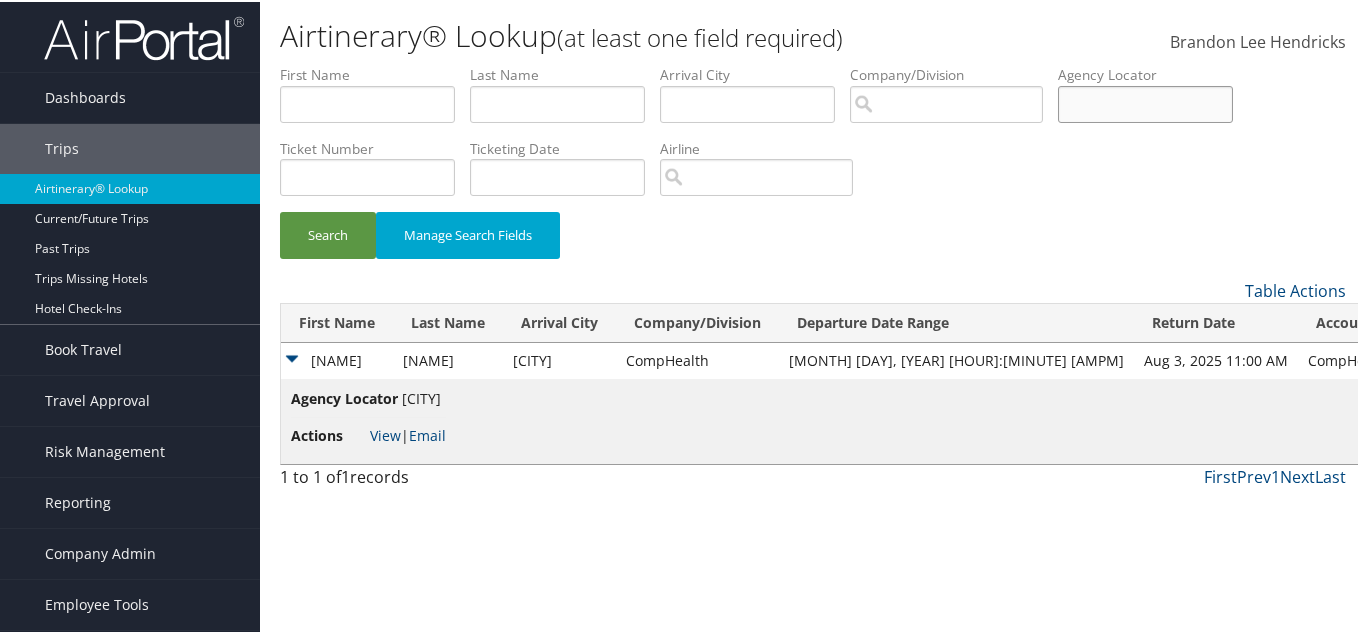 type 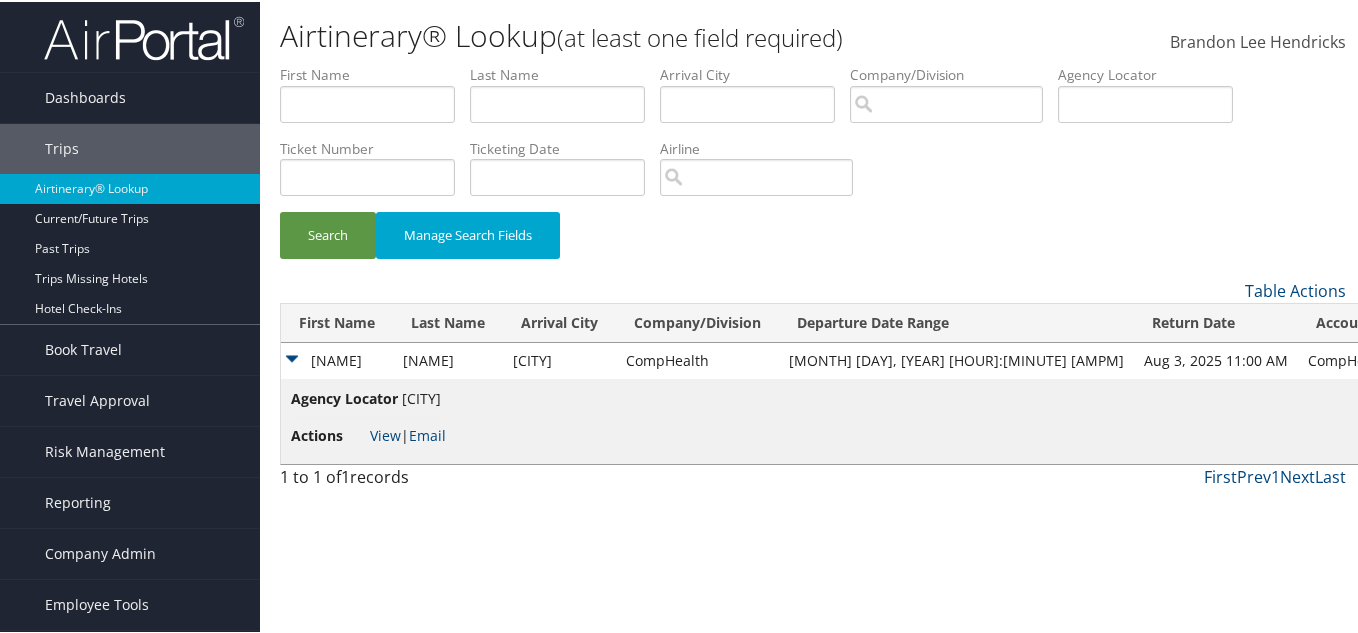 click on "Search Manage Search Fields" at bounding box center [813, 170] 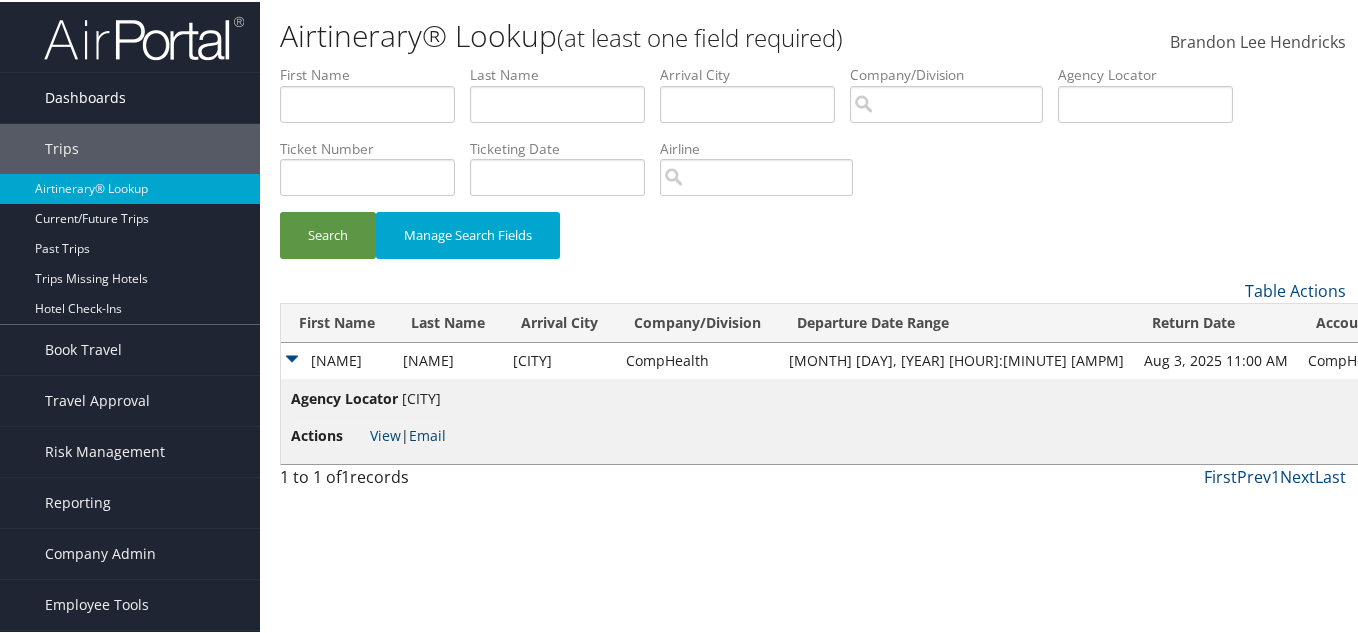 click on "Dashboards" at bounding box center (85, 96) 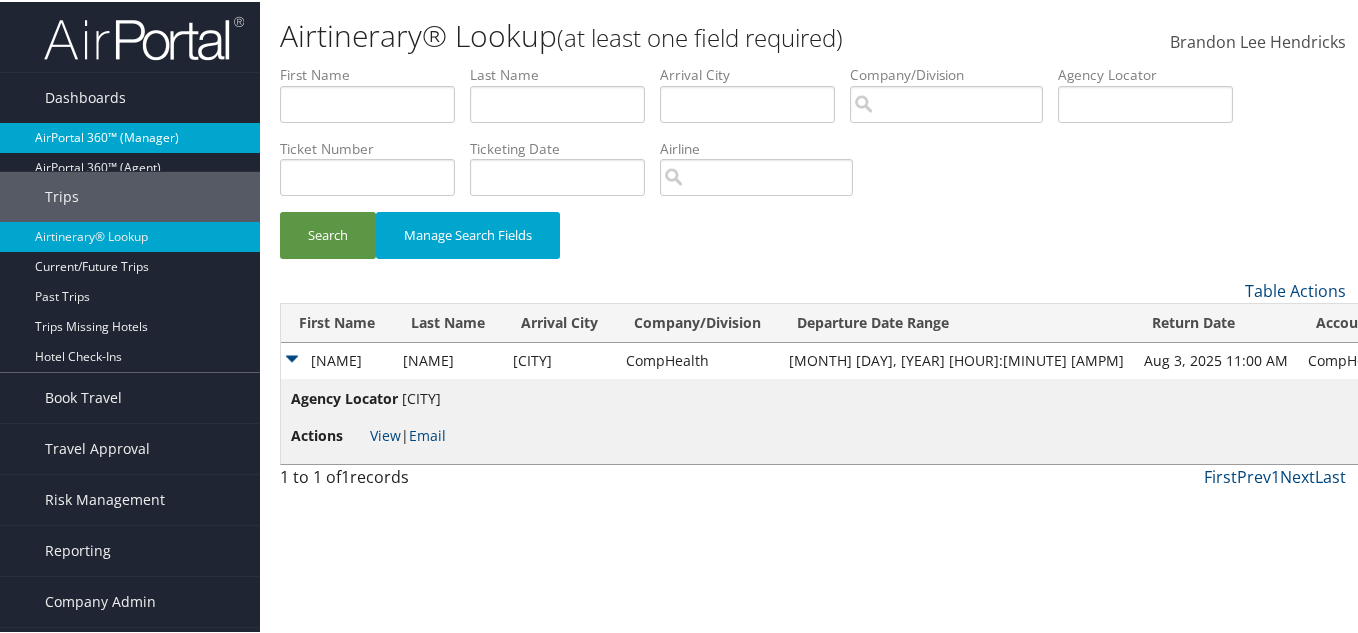 click on "AirPortal 360™ (Manager)" at bounding box center [130, 136] 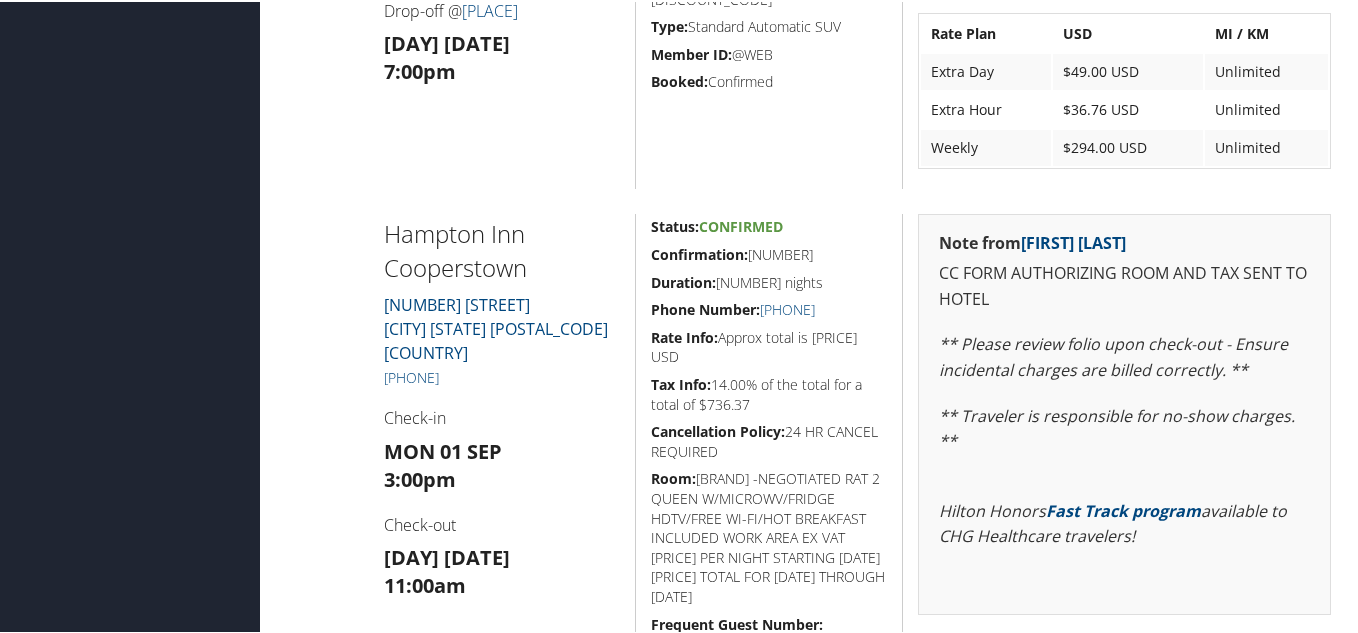 scroll, scrollTop: 799, scrollLeft: 0, axis: vertical 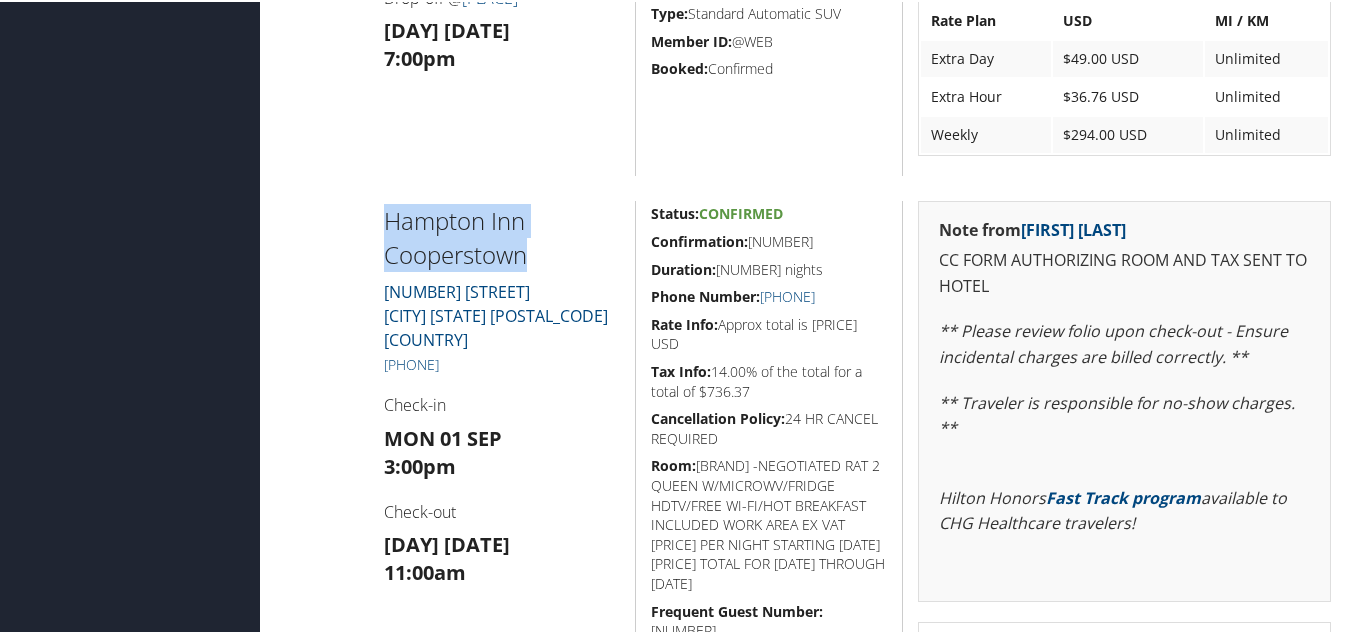 drag, startPoint x: 439, startPoint y: 216, endPoint x: 578, endPoint y: 247, distance: 142.41489 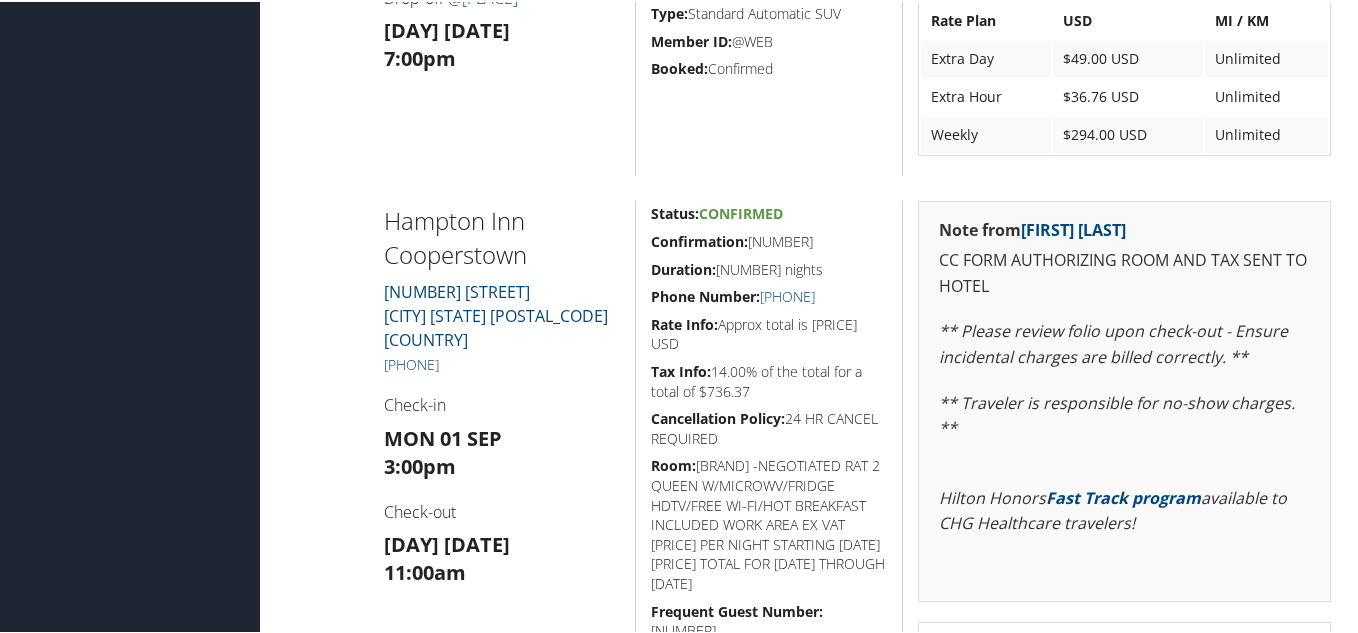 click on "Status:  Confirmed          Confirmation: 22532467US6          Duration:  25 days                                  Rate Info:  Approx rental cost is 1570.21 USD          Confirmation:  22532467US6                          Corp Discount #:  T7940Q          Type:  Standard  Automatic SUV                          Member ID:  @WEB                                  Booked:  Confirmed" at bounding box center [768, -16] 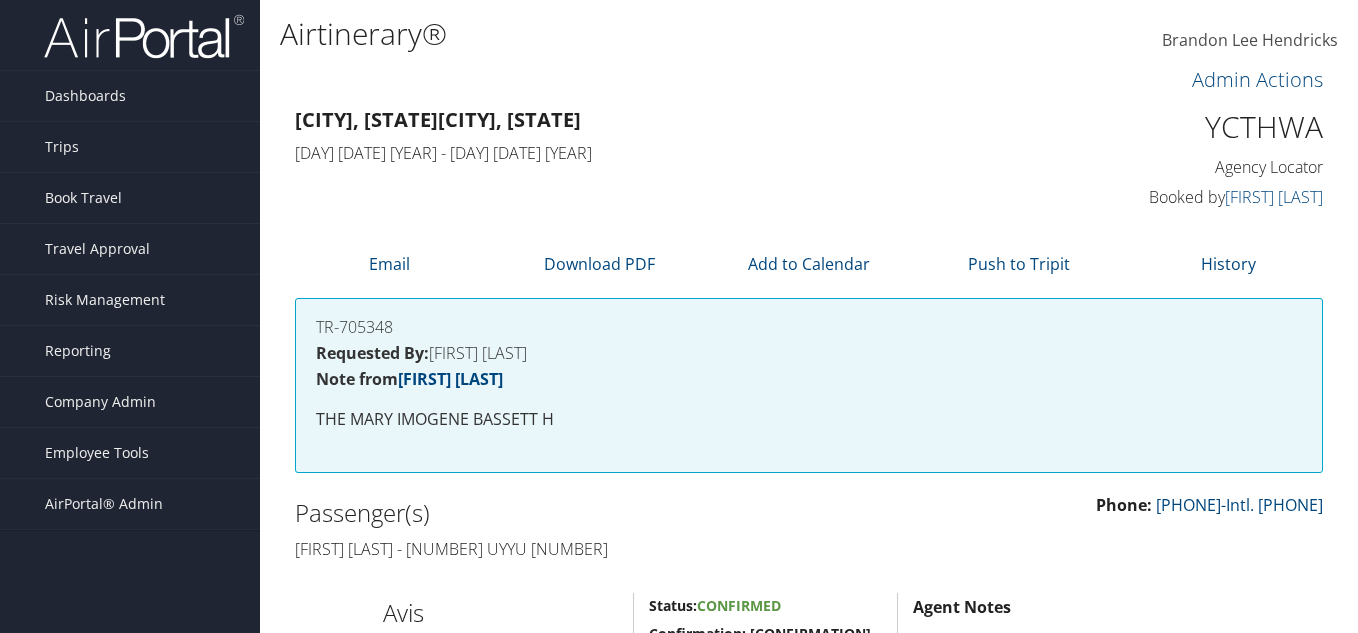 scroll, scrollTop: 1000, scrollLeft: 0, axis: vertical 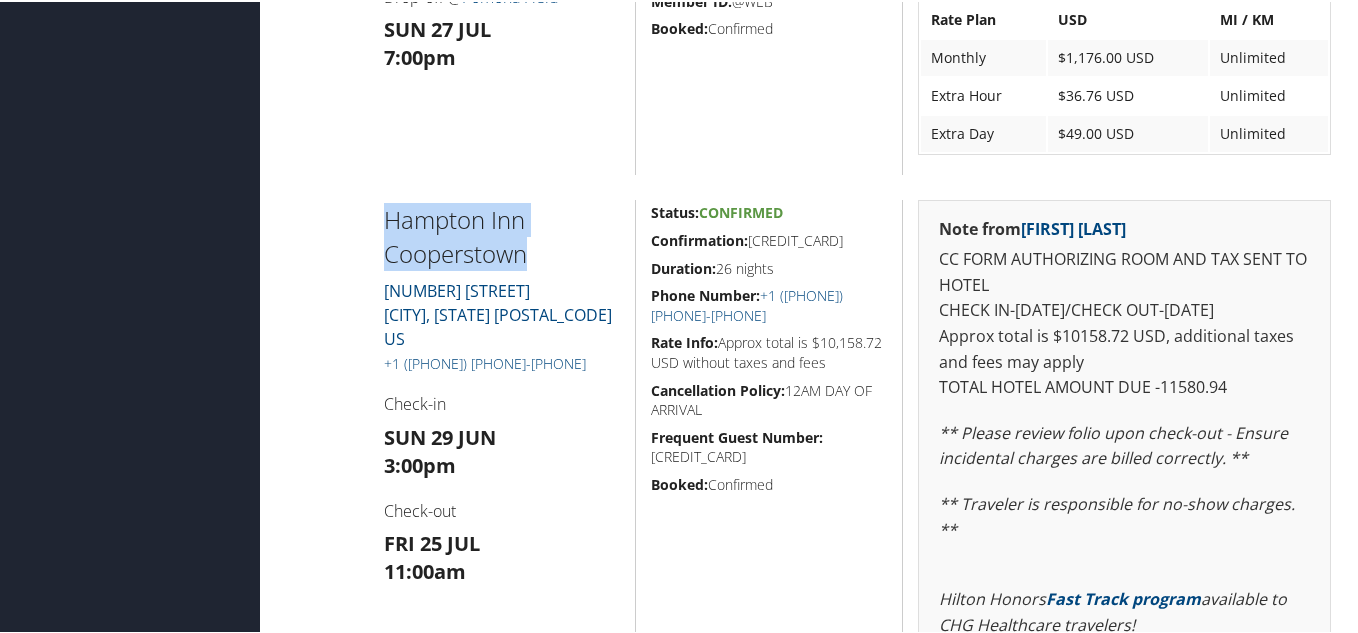 drag, startPoint x: 382, startPoint y: 219, endPoint x: 561, endPoint y: 261, distance: 183.86136 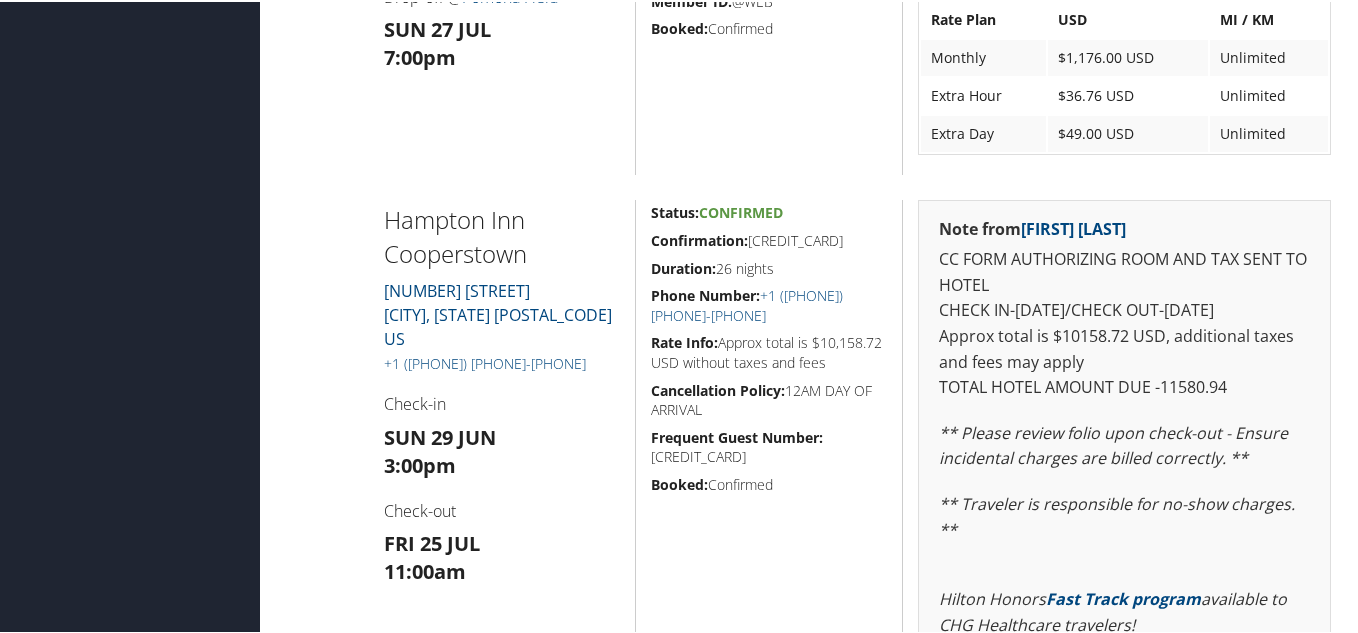click at bounding box center [324, 497] 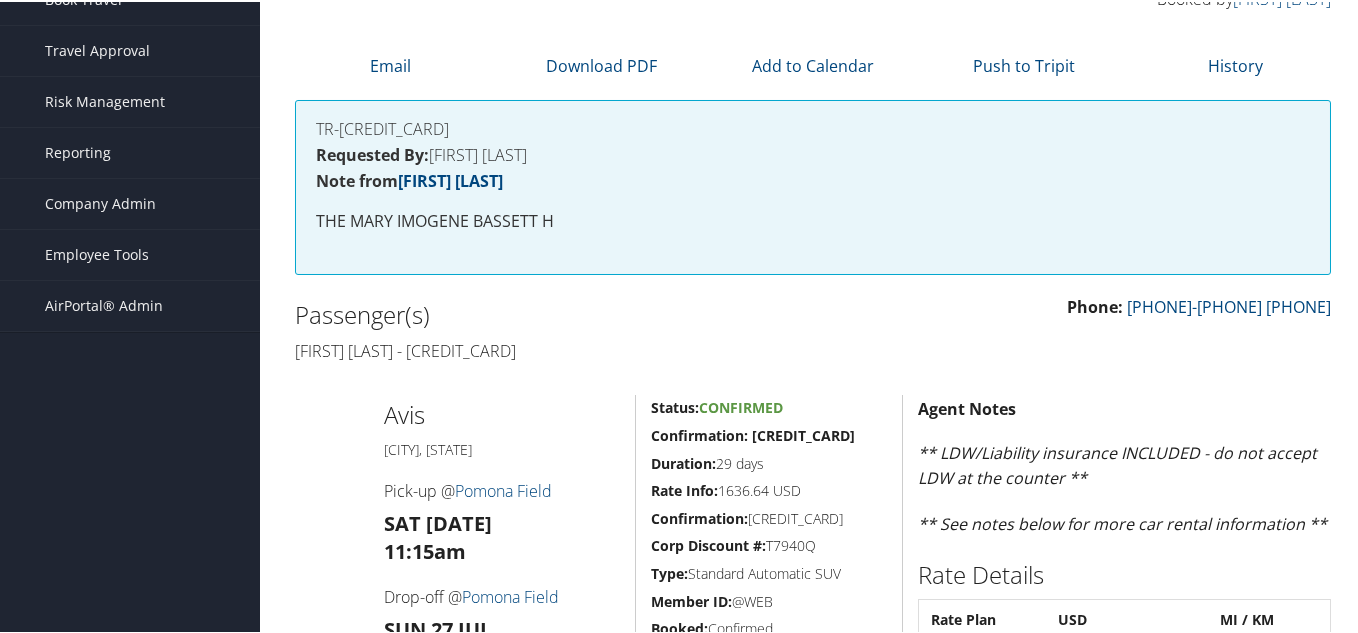 scroll, scrollTop: 0, scrollLeft: 0, axis: both 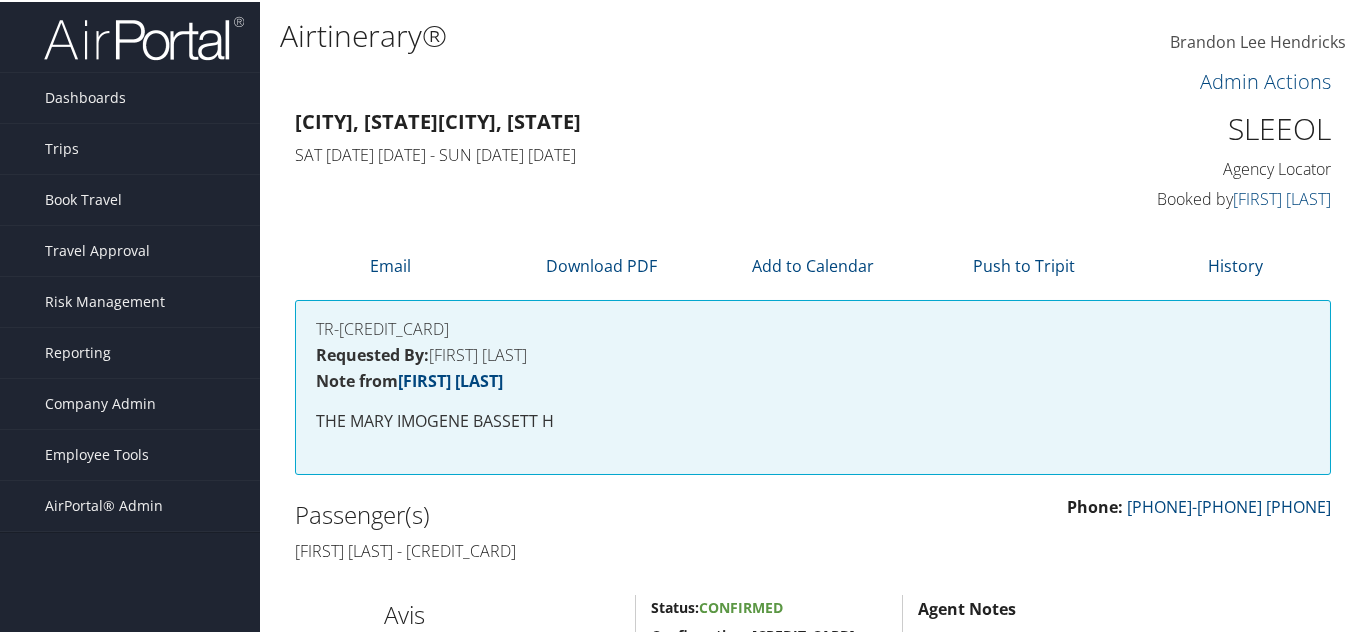 click on "[CITY], [STATE] [CITY], [STATE]" at bounding box center [680, 120] 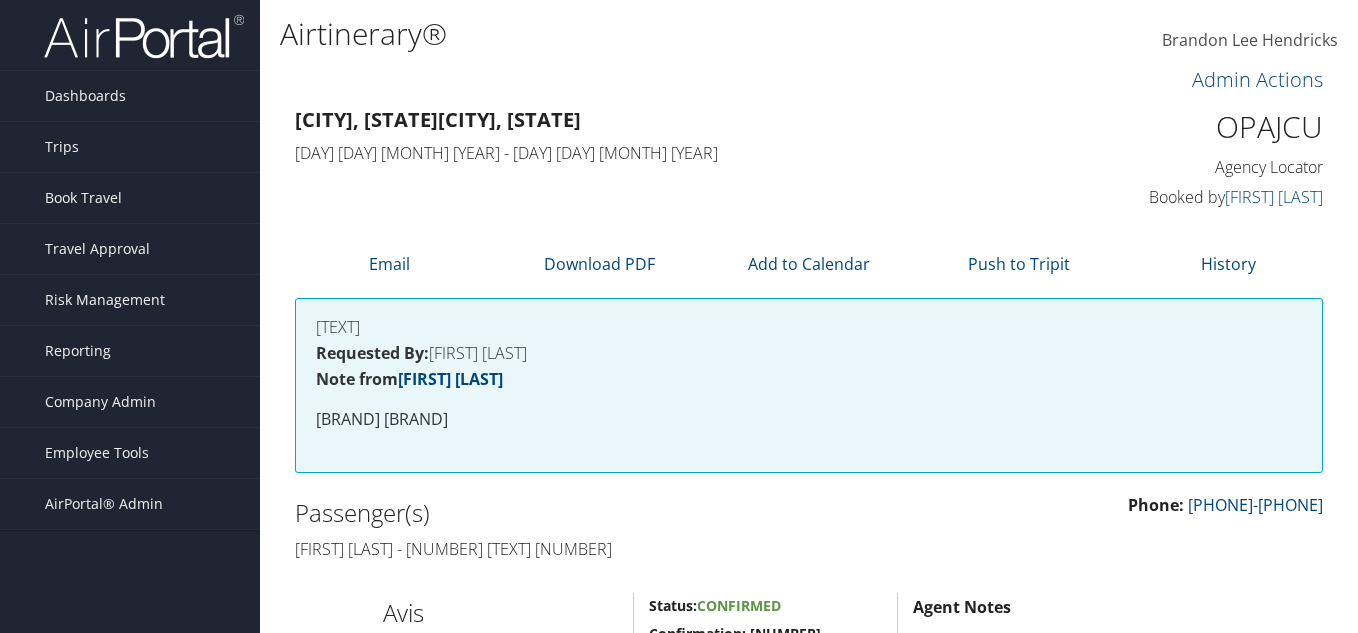scroll, scrollTop: 867, scrollLeft: 0, axis: vertical 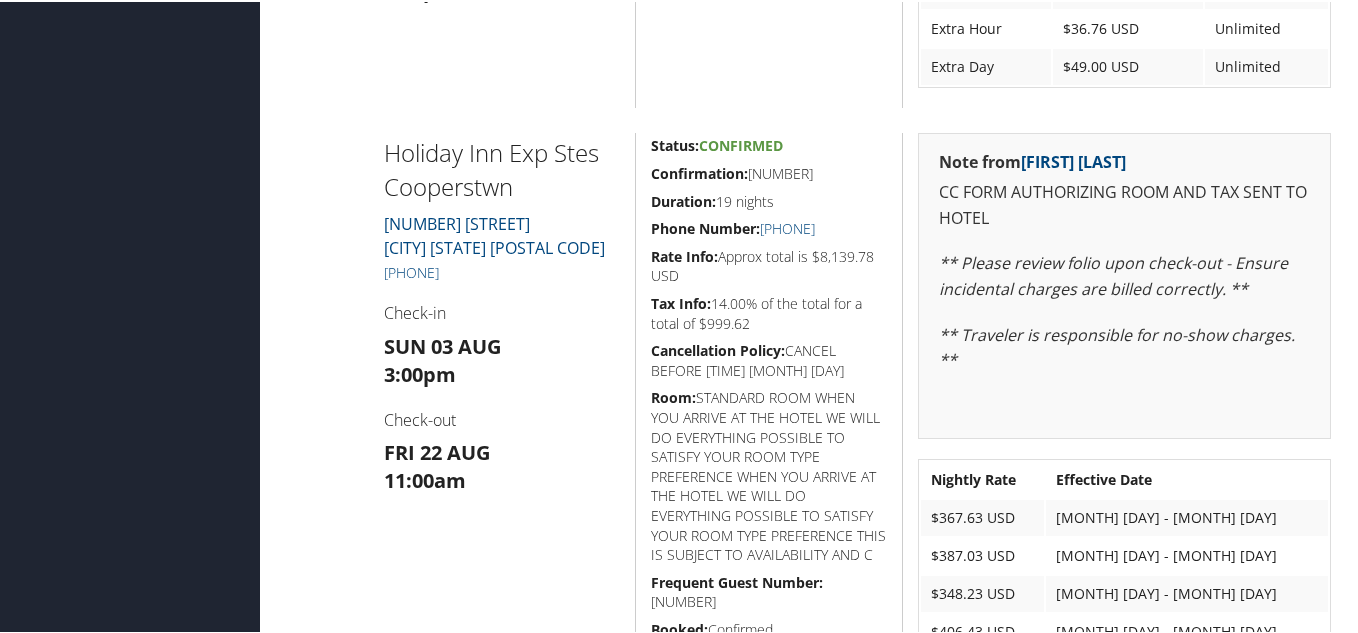 click on "[BRAND] [BRAND] [BRAND]
[NUMBER] [STREET] [CITY] [STATE] [POSTAL CODE]
[PHONE]
Check-in
[DAY] [MONTH]
3:00pm
Check-out
[DAY] [MONTH]
11:00am" at bounding box center [502, 464] 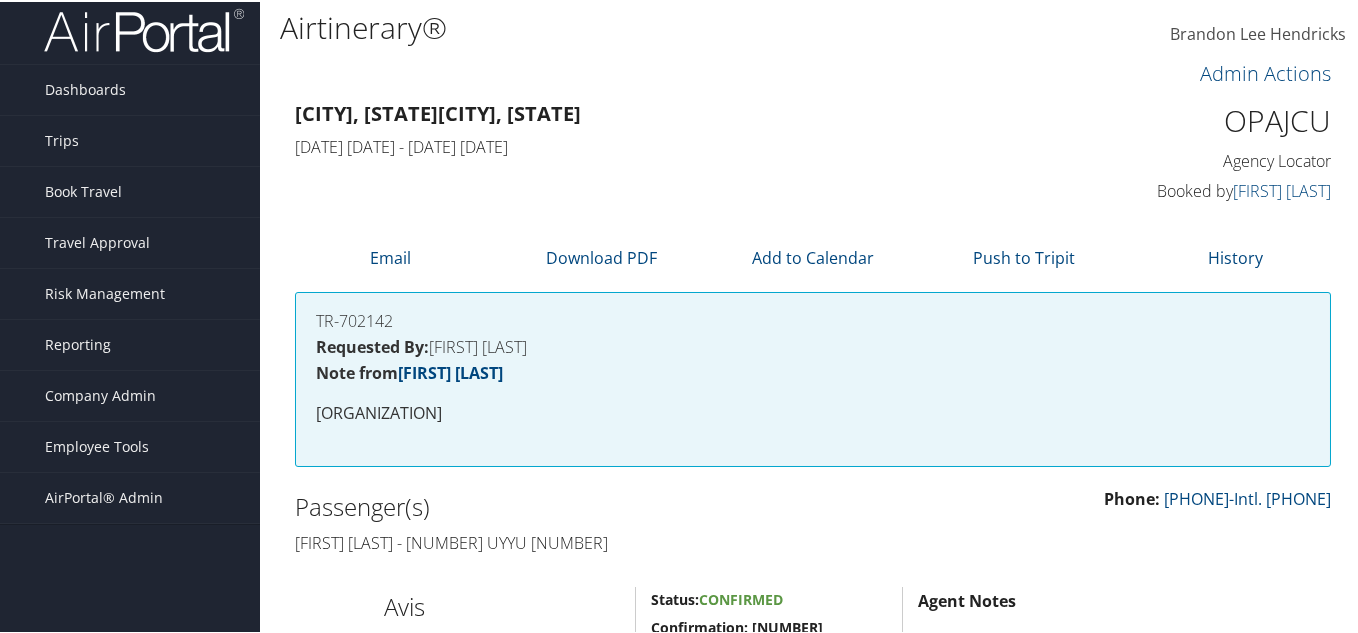 scroll, scrollTop: 0, scrollLeft: 0, axis: both 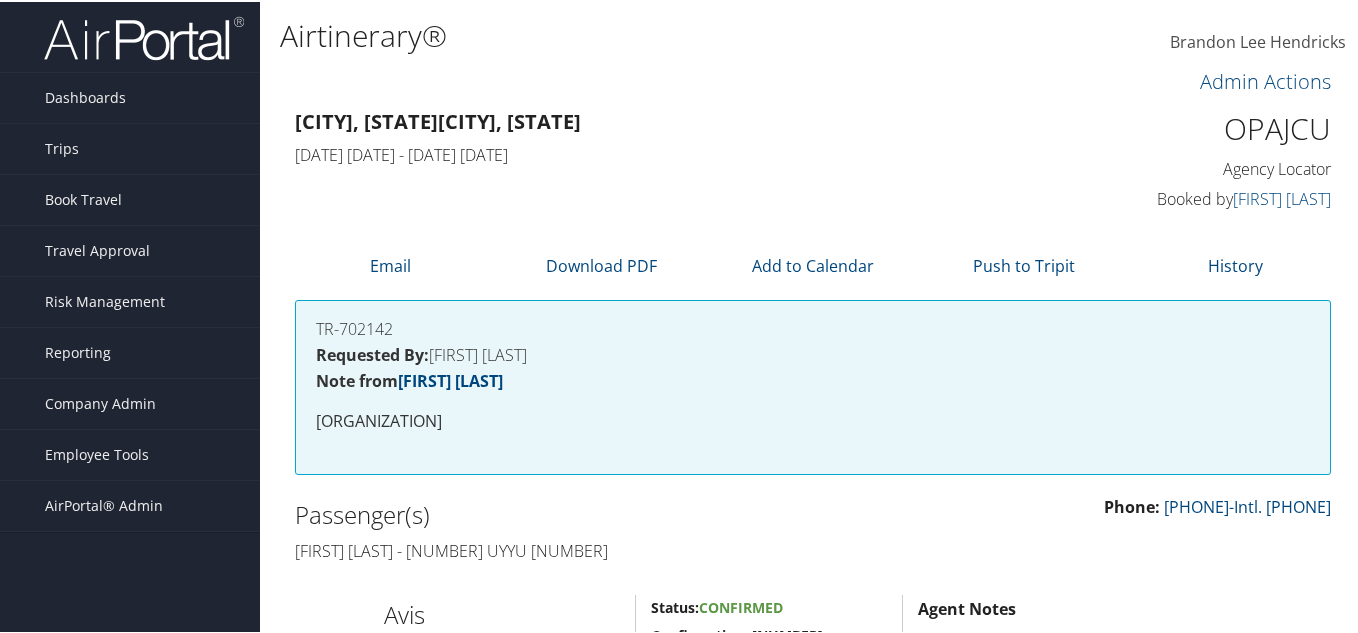 drag, startPoint x: 977, startPoint y: 116, endPoint x: 999, endPoint y: 146, distance: 37.202152 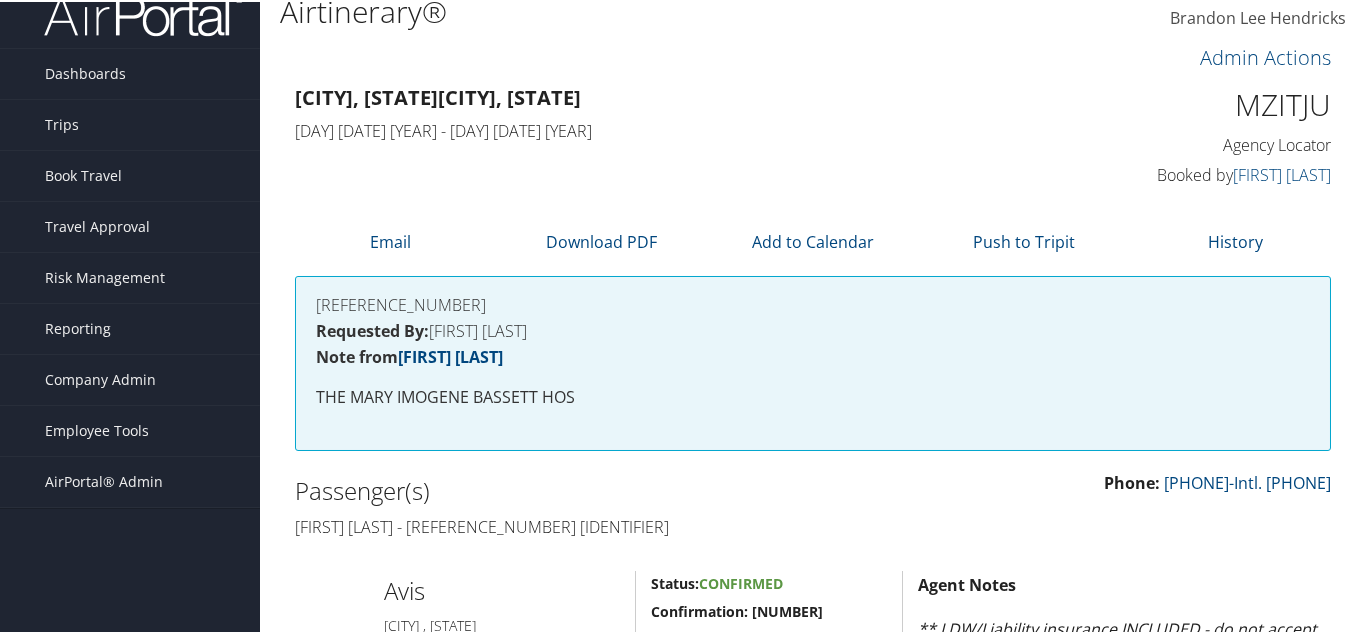 scroll, scrollTop: 0, scrollLeft: 0, axis: both 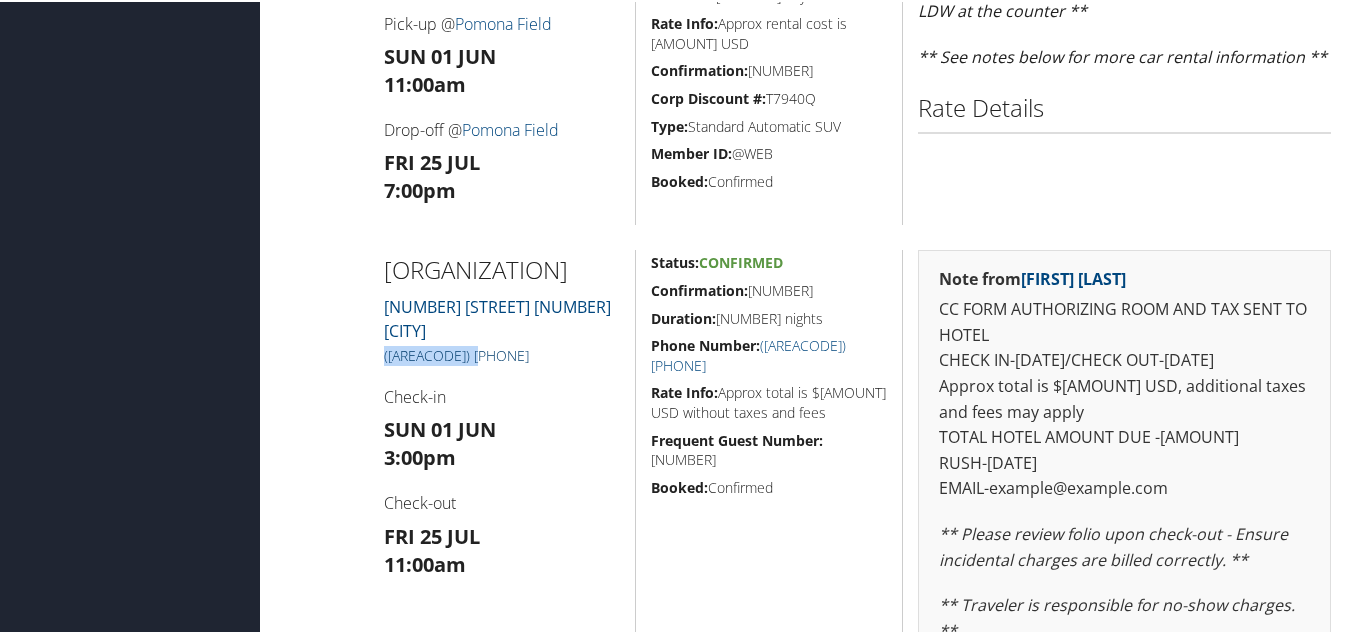 drag, startPoint x: 487, startPoint y: 350, endPoint x: 384, endPoint y: 357, distance: 103.23759 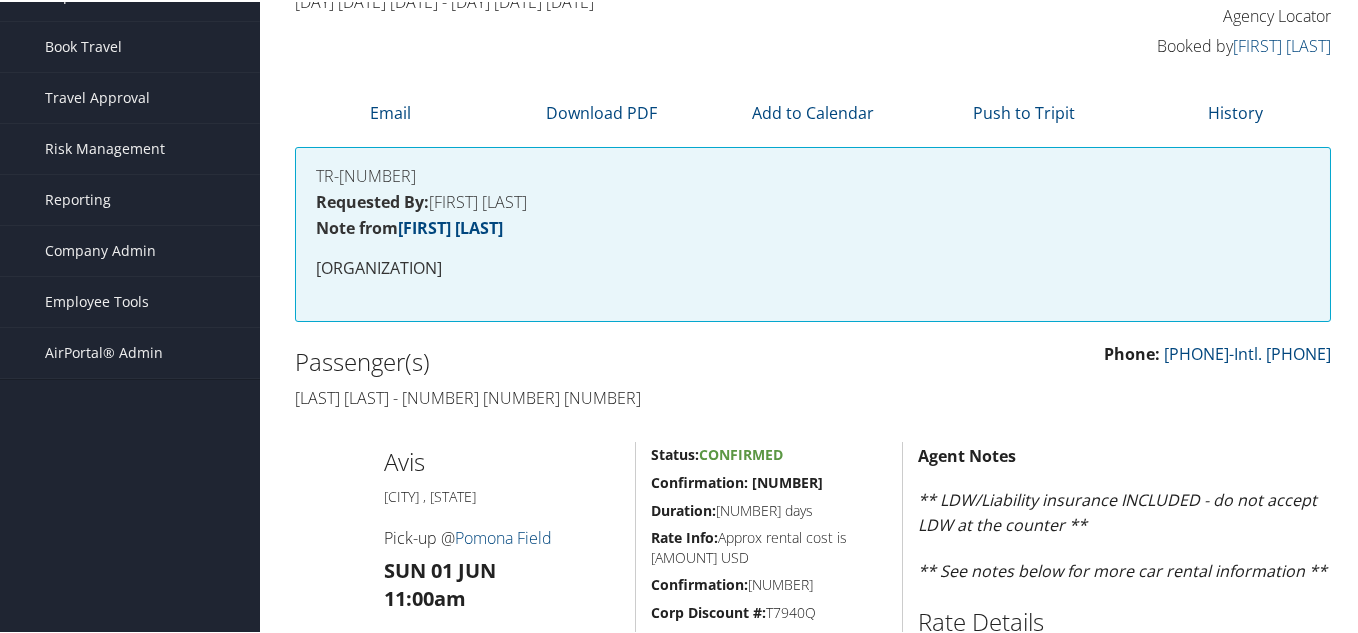 scroll, scrollTop: 0, scrollLeft: 0, axis: both 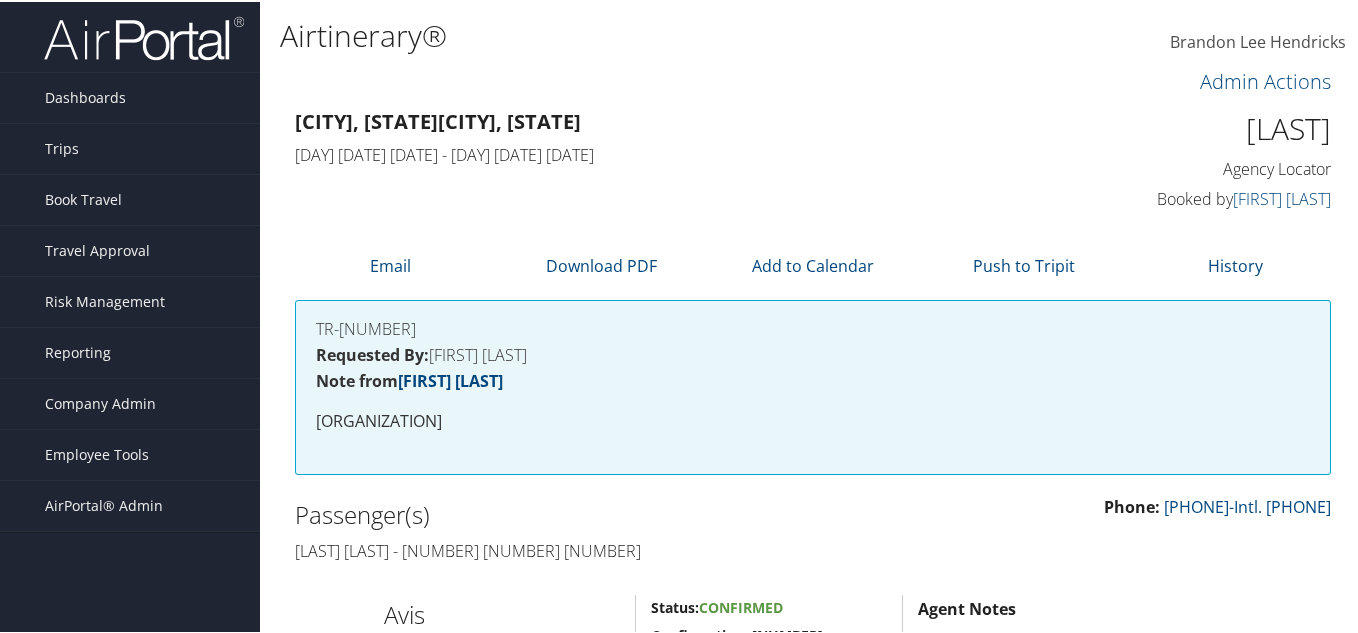 click on "[LAST]" at bounding box center (1213, 127) 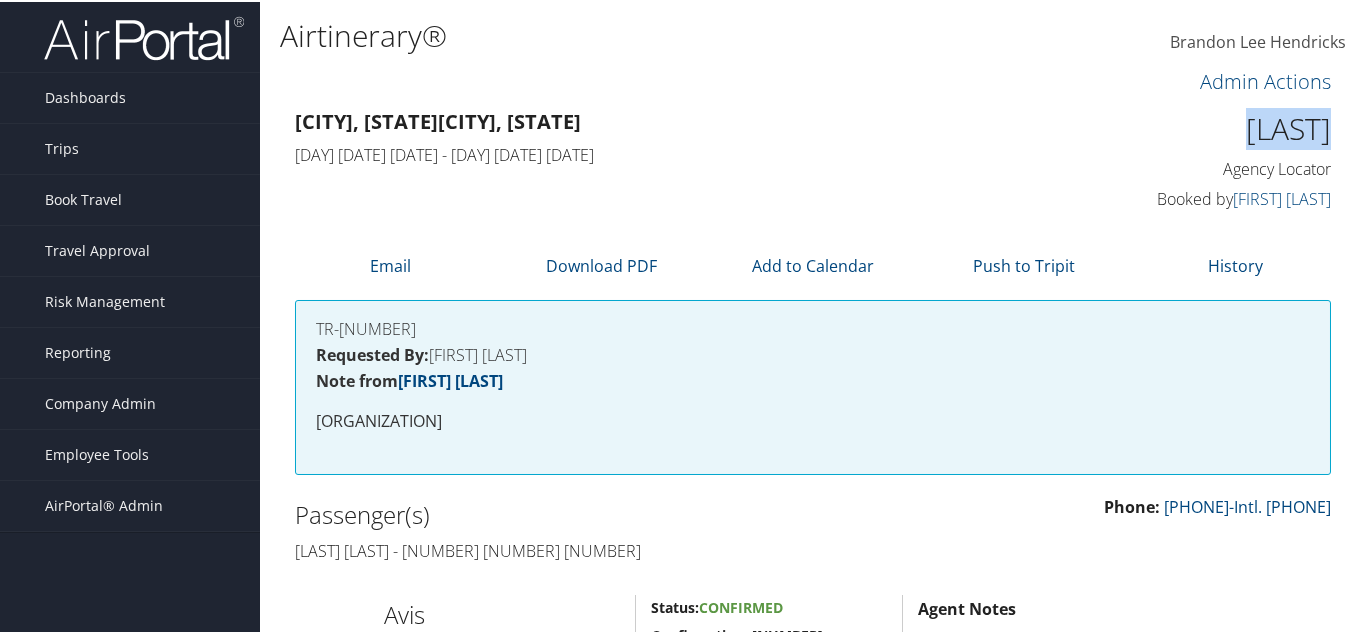 click on "[LAST]" at bounding box center (1213, 127) 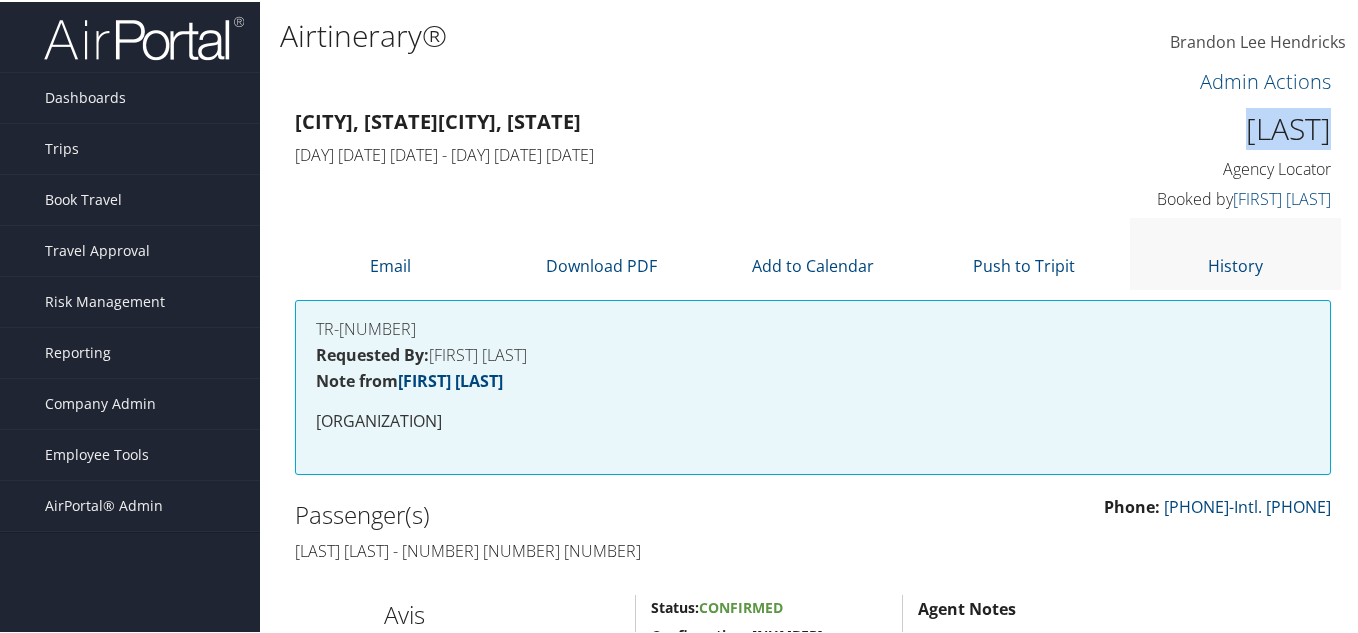 copy on "[LAST]" 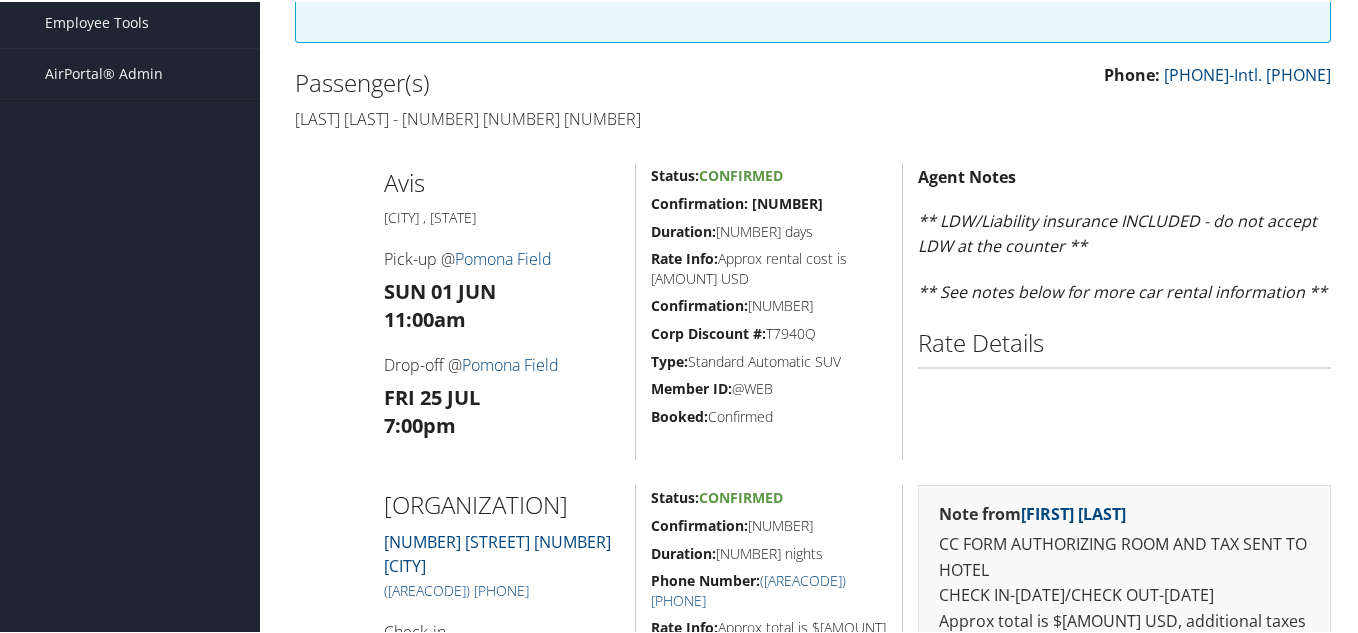 scroll, scrollTop: 467, scrollLeft: 0, axis: vertical 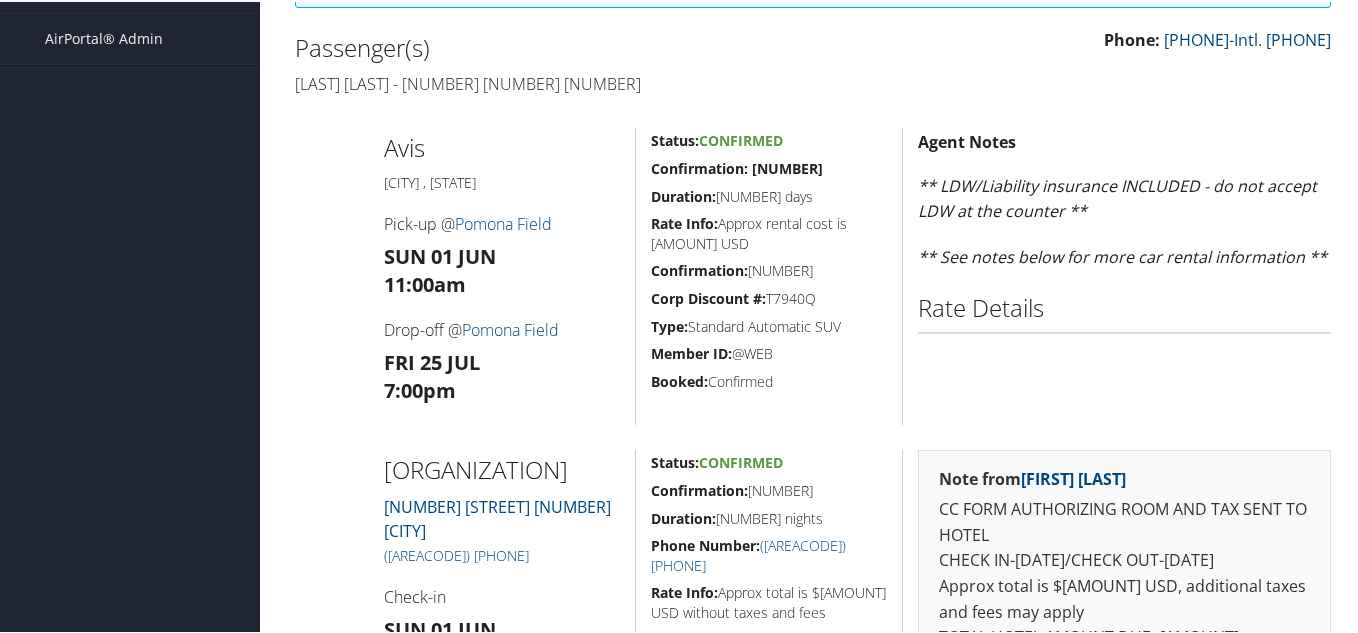 click on "Phone:   [PHONE]-Intl. [PHONE]" at bounding box center [1079, 49] 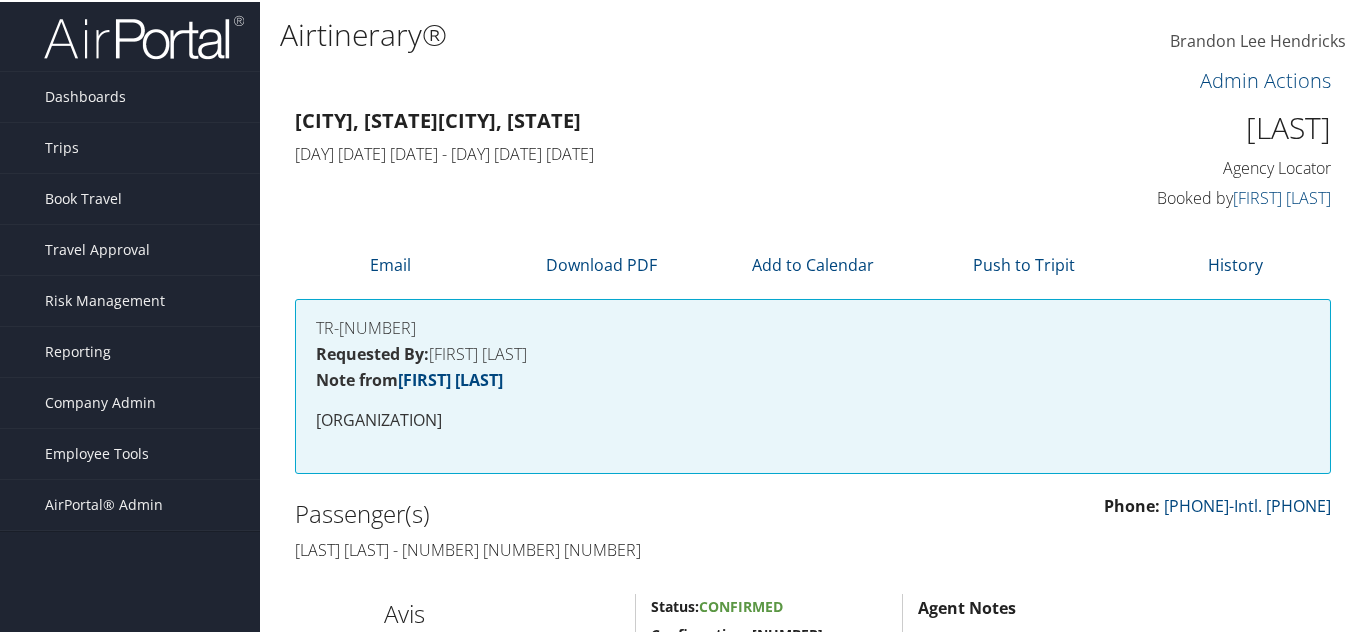 scroll, scrollTop: 0, scrollLeft: 0, axis: both 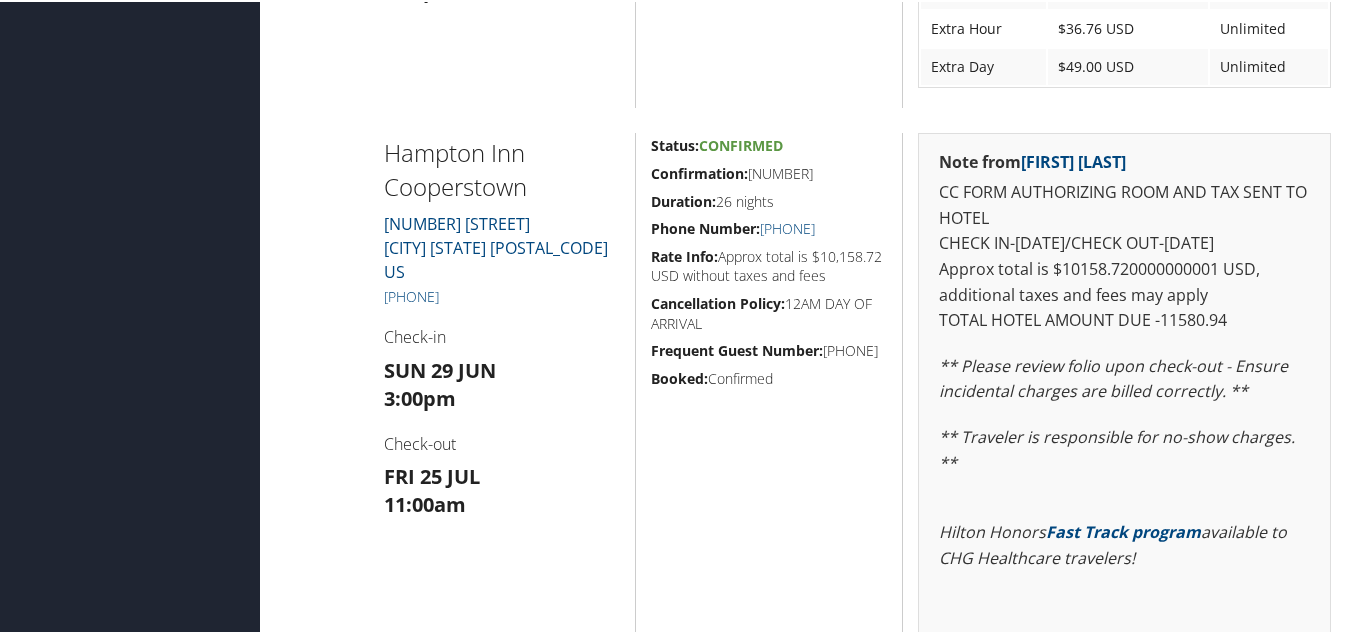 click on "Note from  [FIRST] [LAST]
CC FORM AUTHORIZING ROOM AND TAX SENT TO HOTEL
CHECK IN-[DATE]/CHECK OUT-[DATE]
Approx total is $[PRICE] USD, additional taxes and fees may apply
TOTAL HOTEL AMOUNT DUE -[PRICE]
** Please review folio upon check-out - Ensure incidental charges are billed correctly. **
** Traveler is responsible for no-show charges. **
Hilton Honors  Fast Track program  available to CHG Healthcare travelers!" at bounding box center (1124, 382) 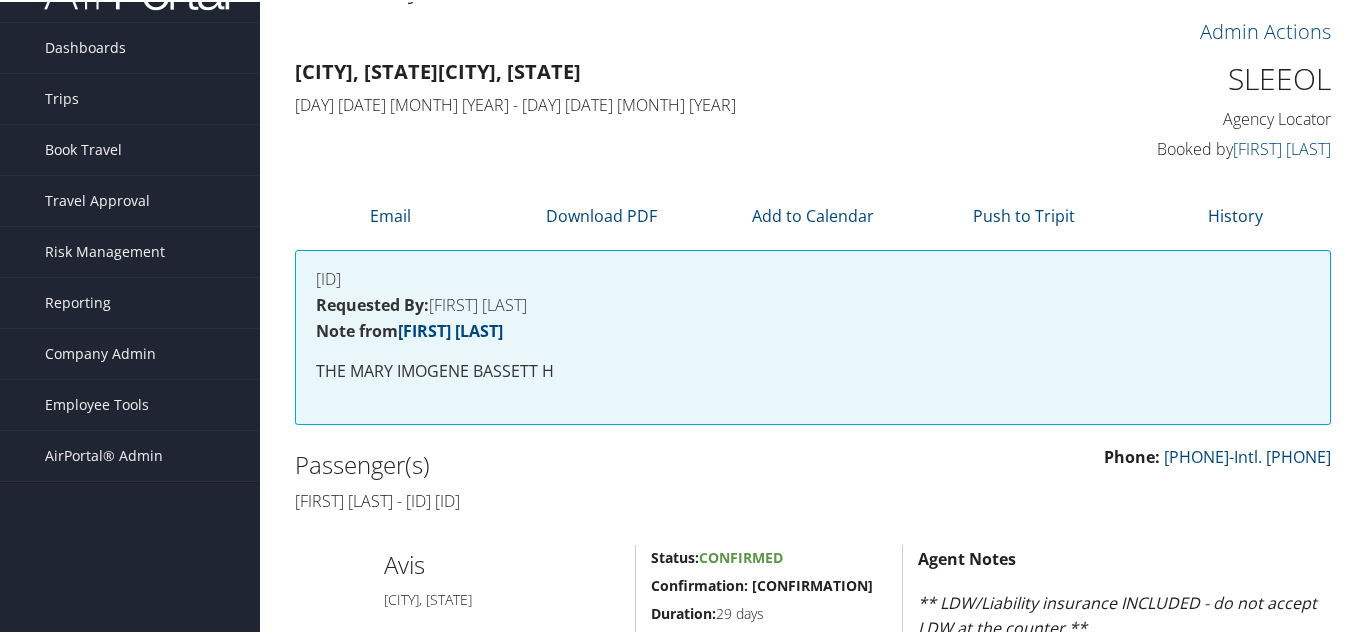 scroll, scrollTop: 0, scrollLeft: 0, axis: both 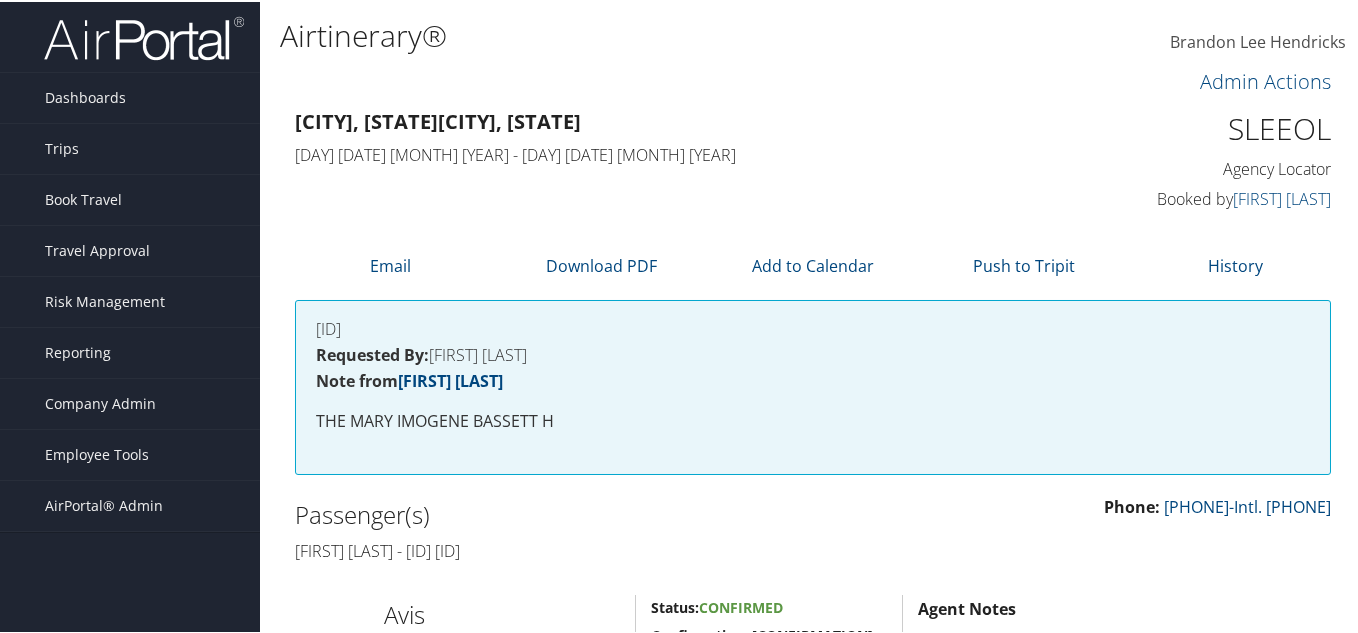 click on "SLEEOL" at bounding box center [1213, 127] 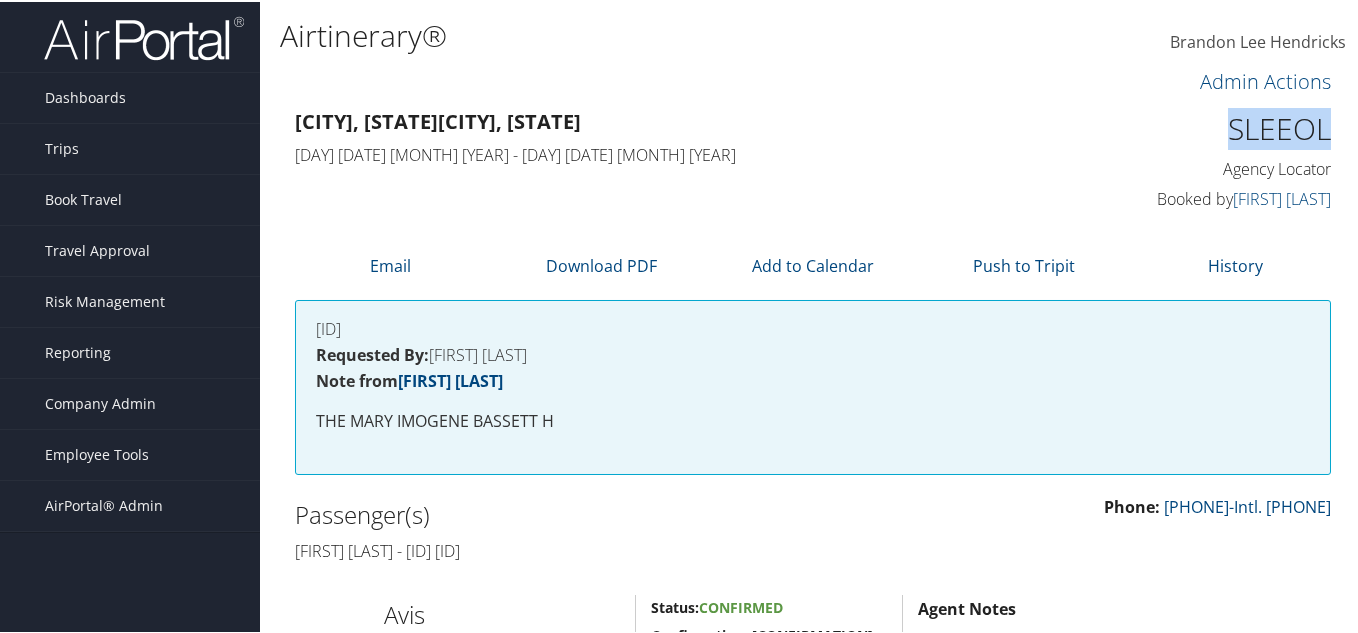 click on "SLEEOL" at bounding box center [1213, 127] 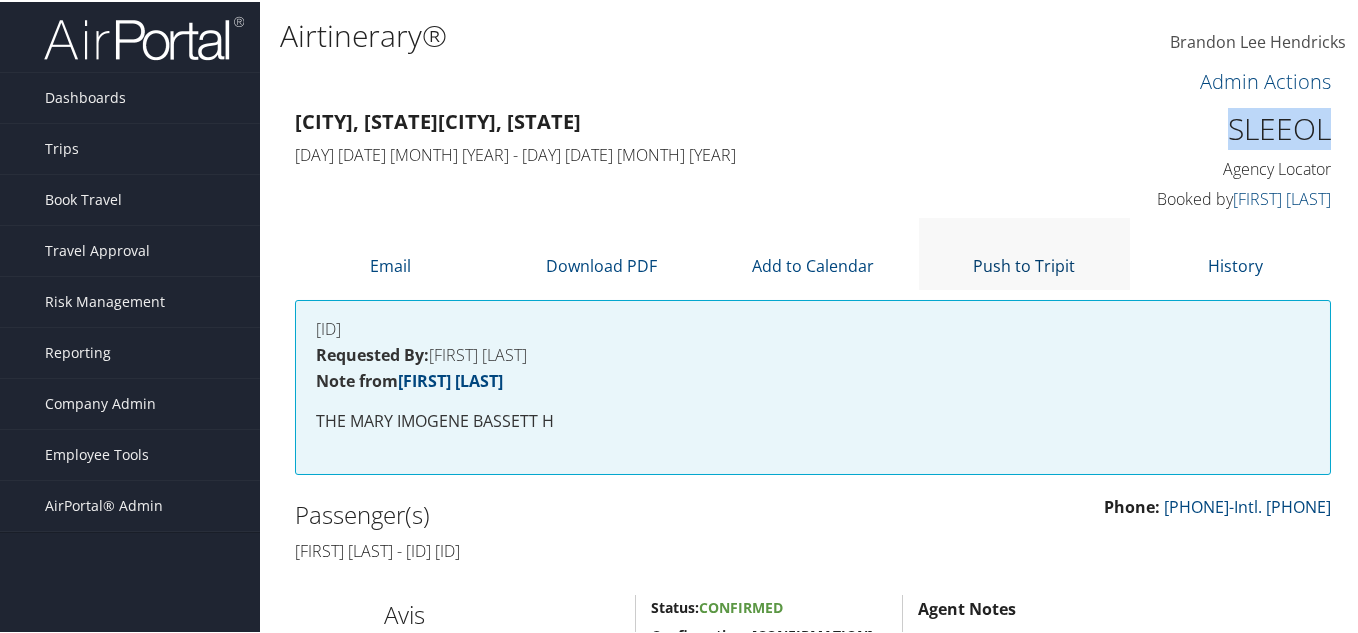 copy on "SLEEOL" 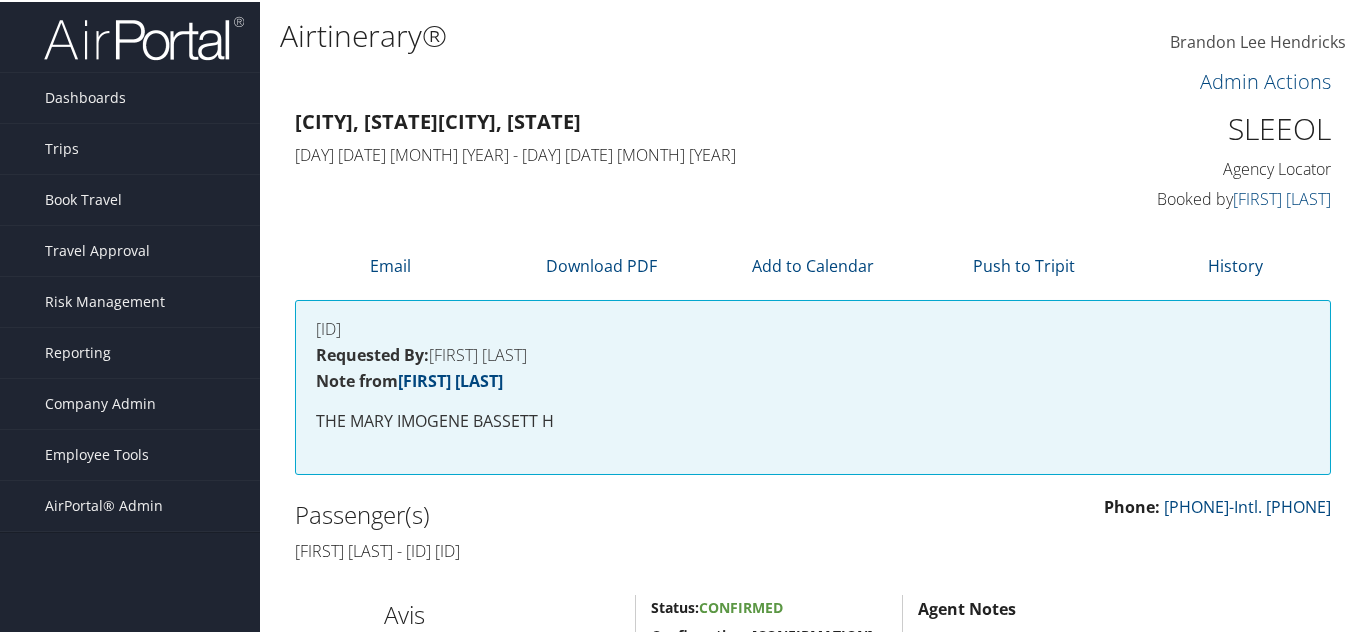 click on "Admin Actions" at bounding box center (813, 80) 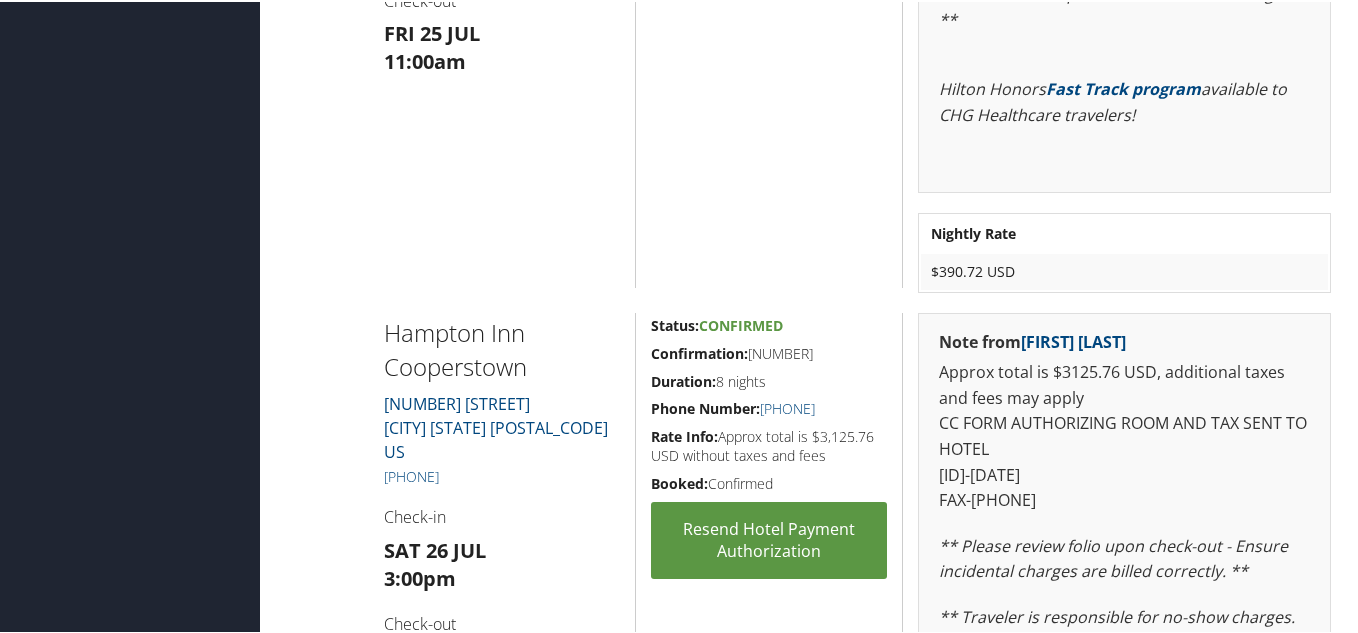 scroll, scrollTop: 1533, scrollLeft: 0, axis: vertical 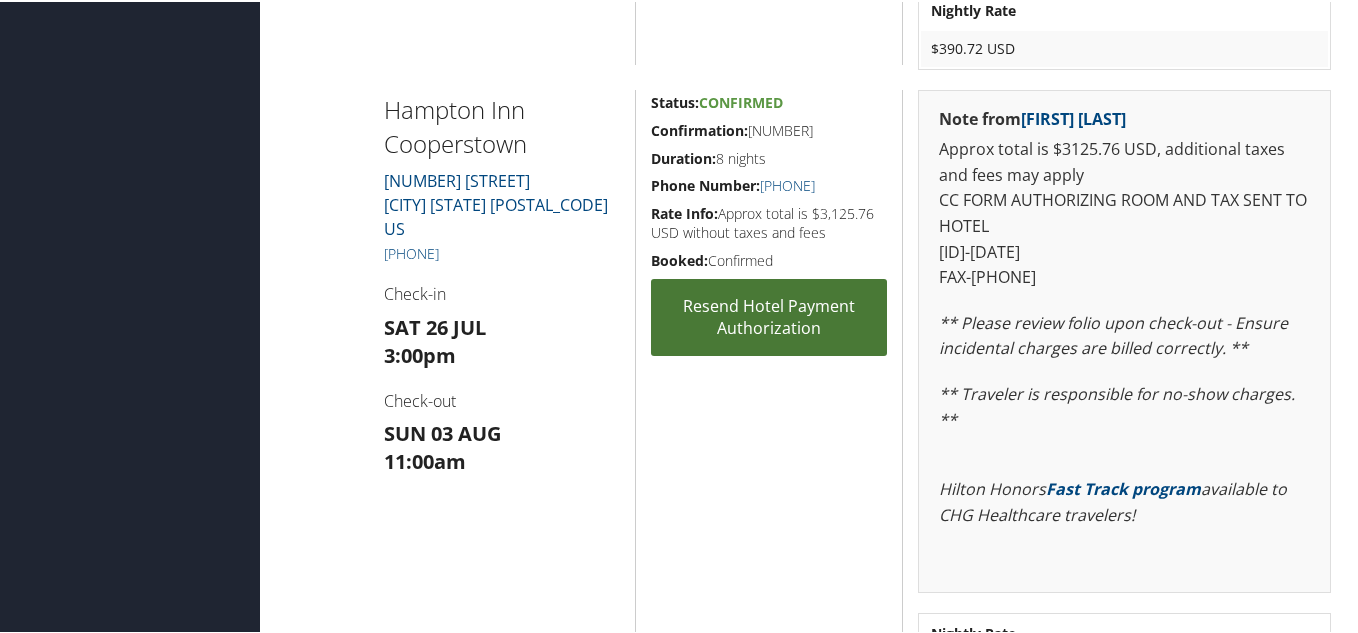 click on "Resend Hotel Payment Authorization" at bounding box center [769, 315] 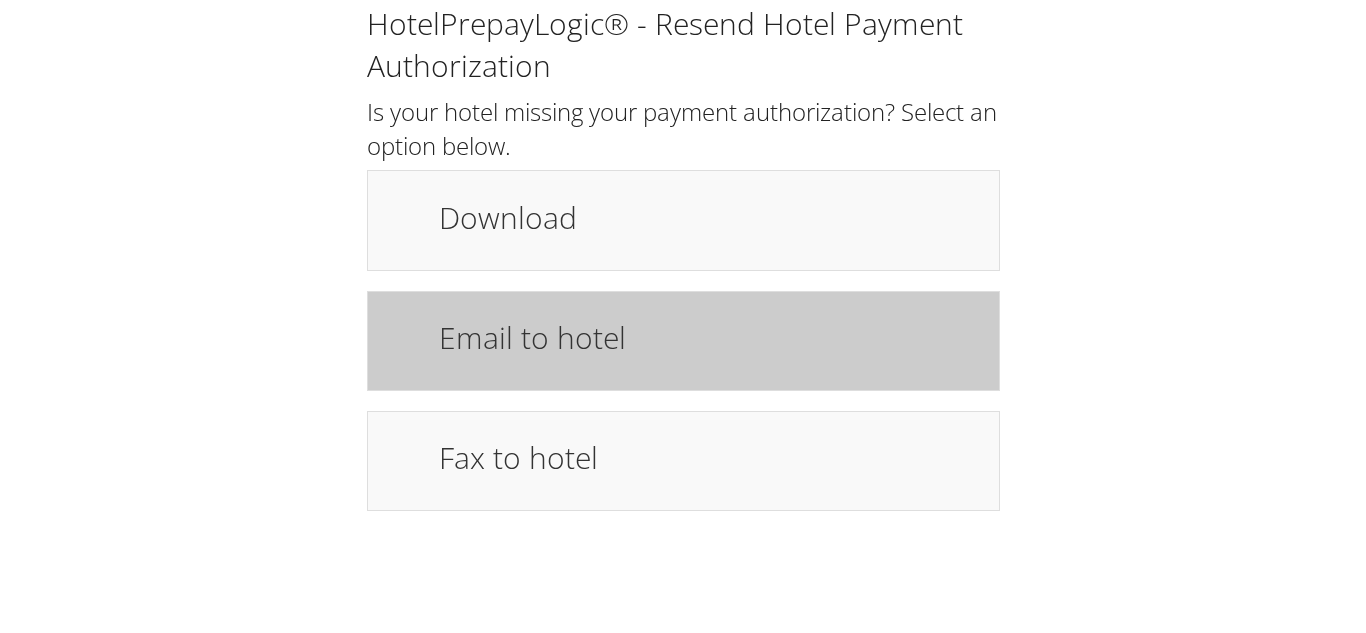 scroll, scrollTop: 0, scrollLeft: 0, axis: both 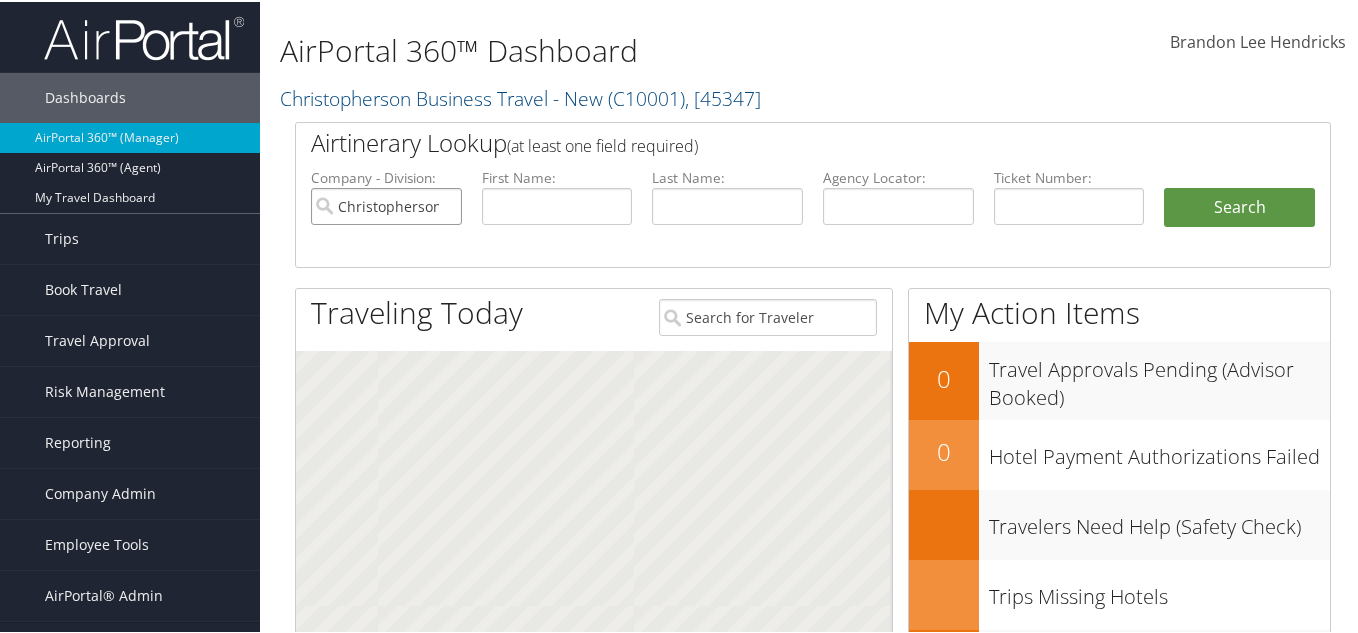 click on "Christopherson Business Travel - New" at bounding box center [386, 204] 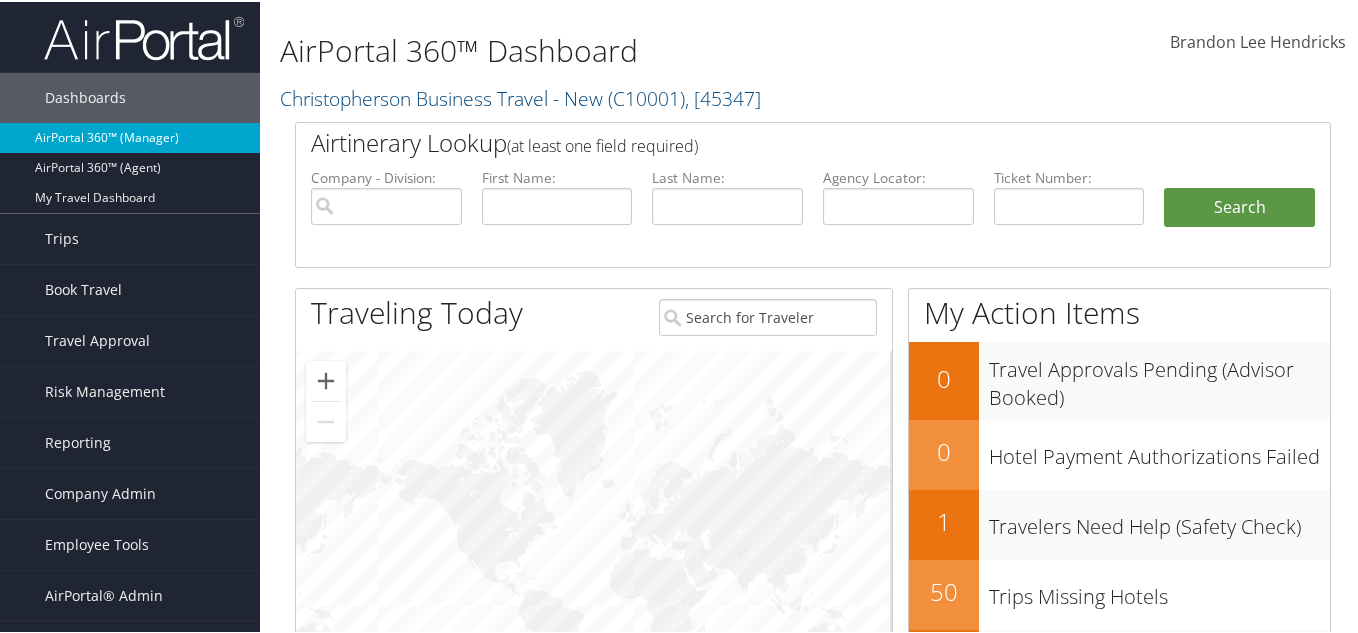 click on "AirPortal 360™ (Manager)" at bounding box center (130, 136) 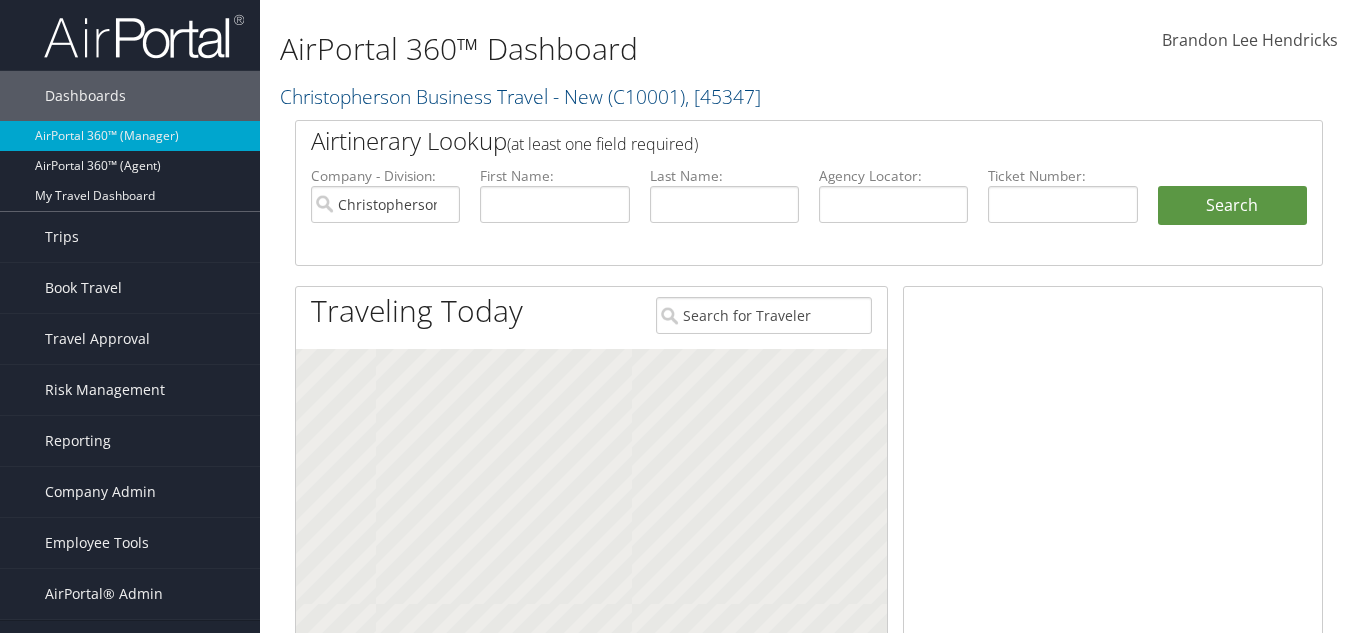 scroll, scrollTop: 0, scrollLeft: 0, axis: both 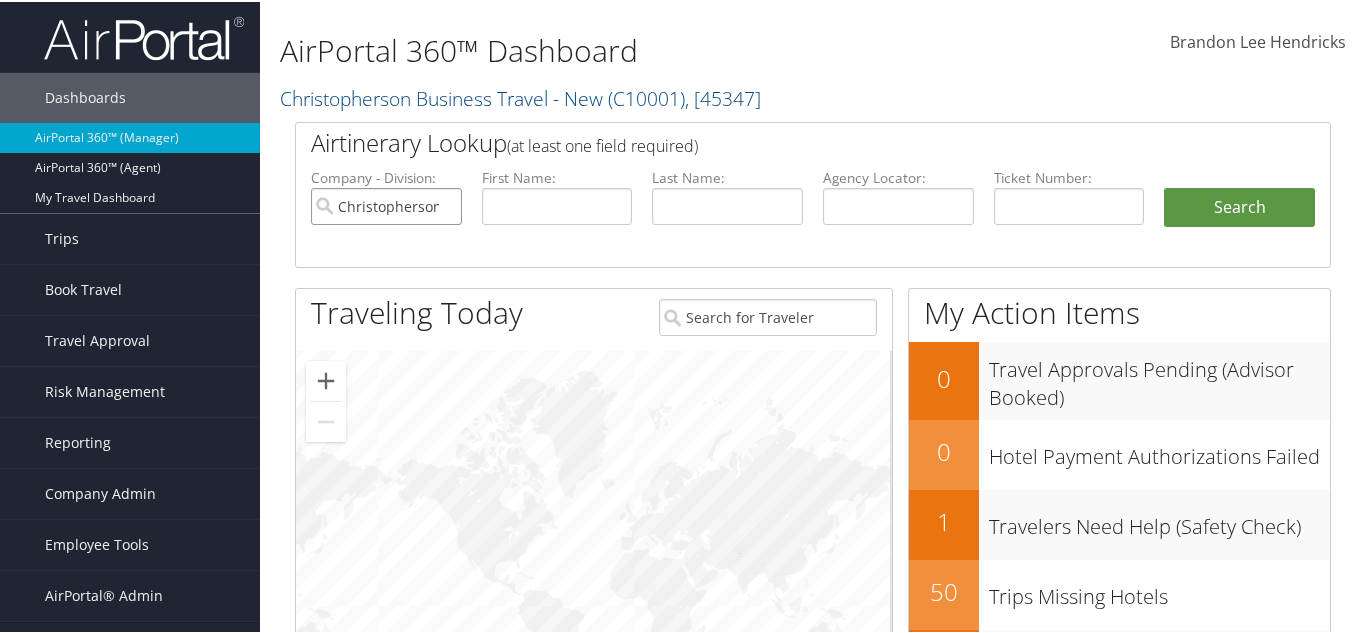 click on "Christopherson Business Travel - New" at bounding box center [386, 204] 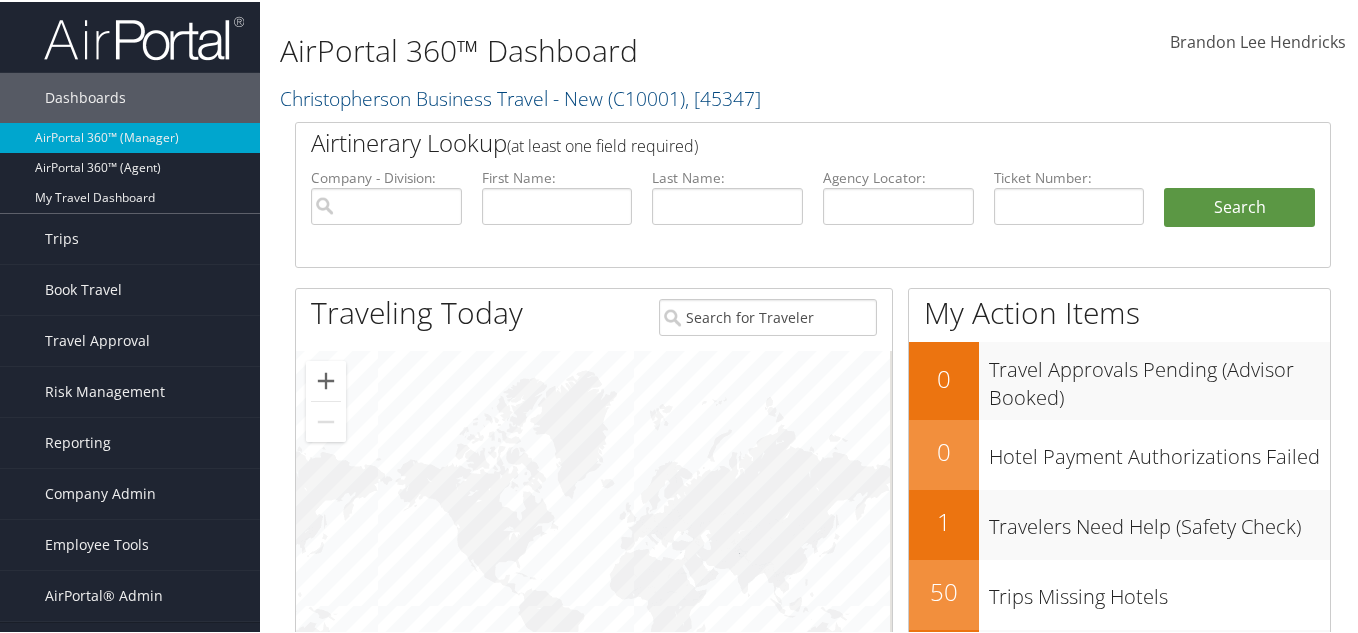 click on "[FIRST] [LAST]
[FIRST] [LAST]
My Settings
Travel Agency Contacts
Log Consulting Time
View Travel Profile
Give Feedback
Sign Out" at bounding box center (1138, 49) 